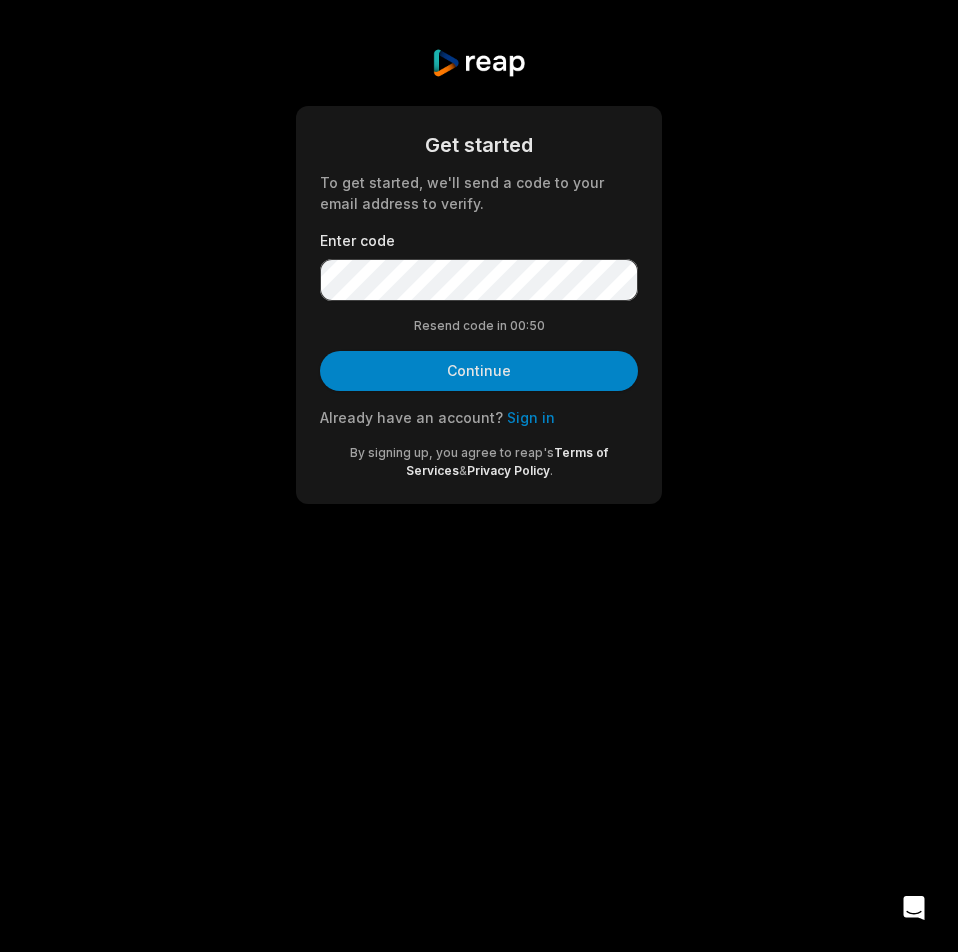 scroll, scrollTop: 0, scrollLeft: 0, axis: both 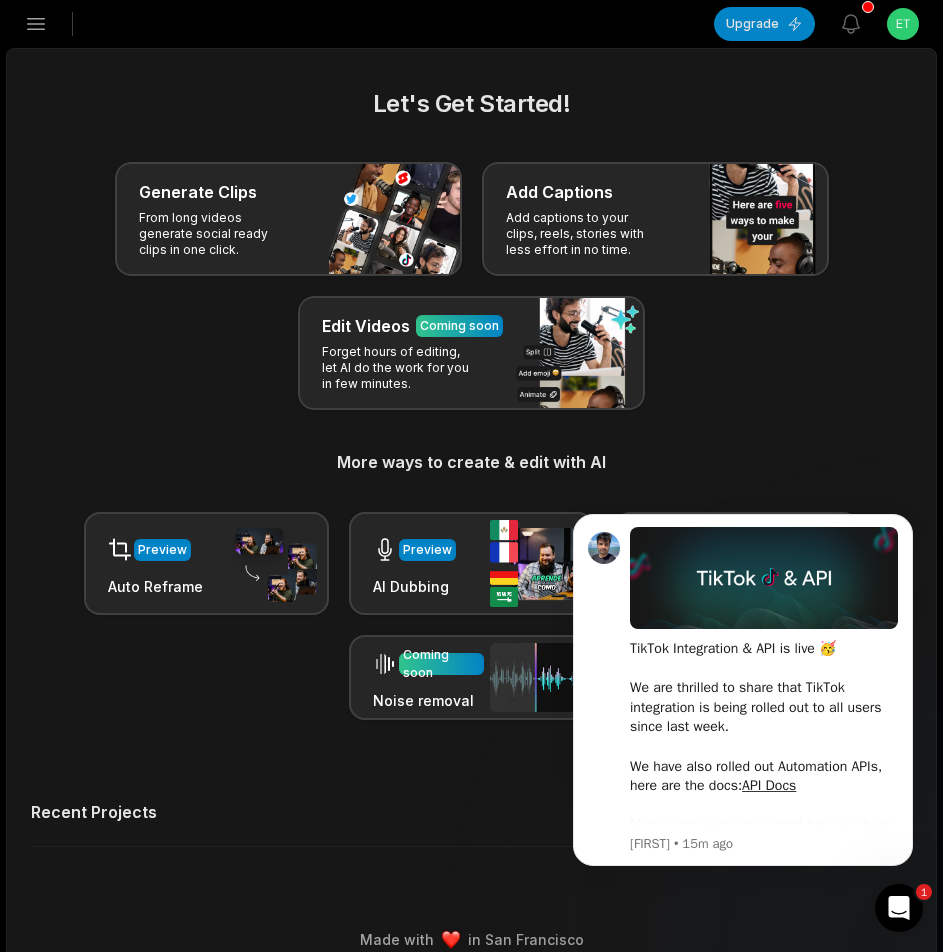 click 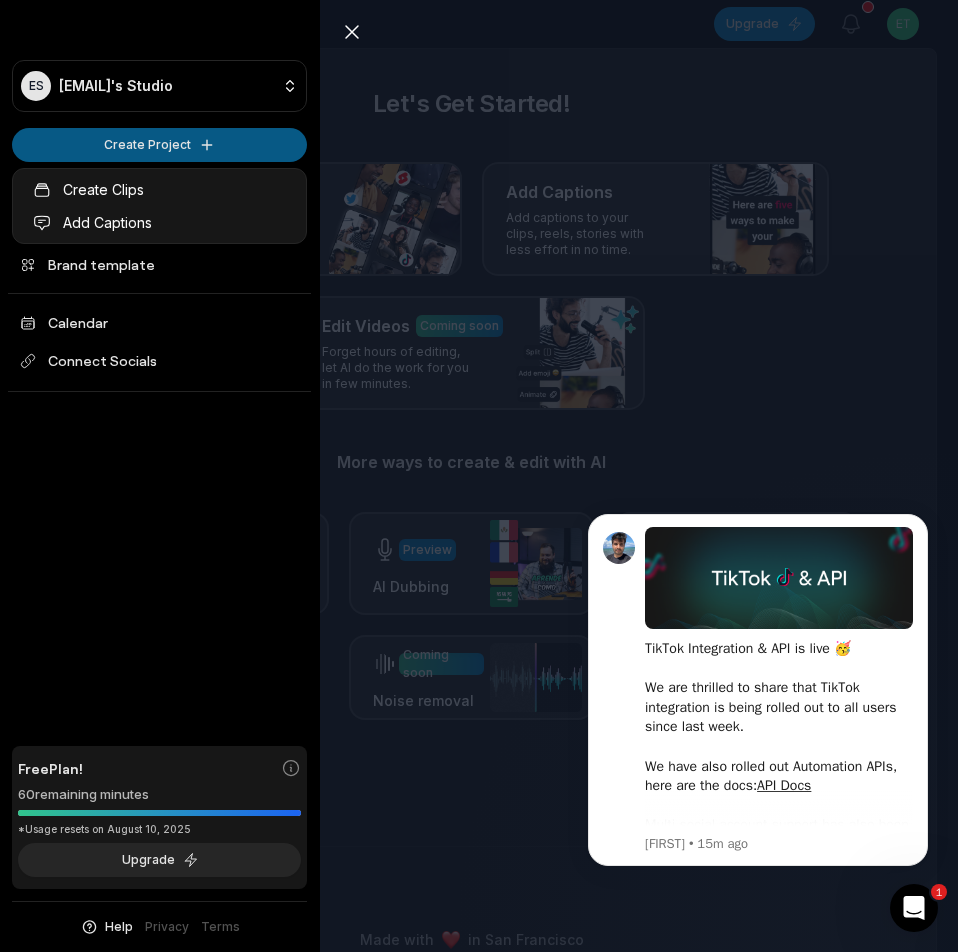 click on "ES Etfmue@telegmail.com's Studio Create Project Home Projects Brand template Calendar Connect Socials Free  Plan! 60  remaining minutes *Usage resets on August 10, 2025 Upgrade Help Privacy Terms Open sidebar Upgrade View notifications Open user menu   Let's Get Started! Generate Clips From long videos generate social ready clips in one click. Add Captions Add captions to your clips, reels, stories with less effort in no time. Edit Videos Coming soon Forget hours of editing, let AI do the work for you in few minutes. More ways to create & edit with AI Preview Auto Reframe Preview AI Dubbing Coming soon Transcription Coming soon Noise removal Recent Projects View all Made with   in San Francisco 1 Close sidebar ES Etfmue@telegmail.com's Studio Create Project Home Projects Brand template Calendar Connect Socials Free  Plan! 60  remaining minutes *Usage resets on August 10, 2025 Upgrade Help Privacy Terms Create Clips Add Captions" at bounding box center [479, 476] 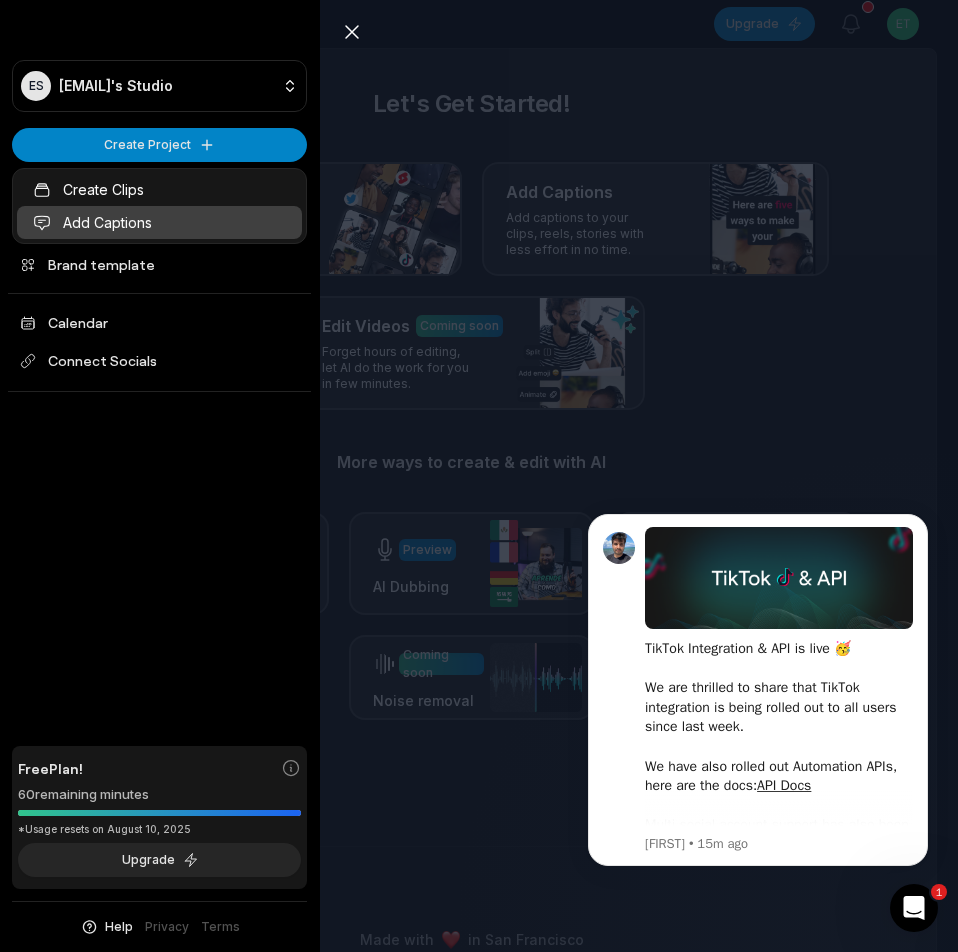 click on "Add Captions" at bounding box center (159, 222) 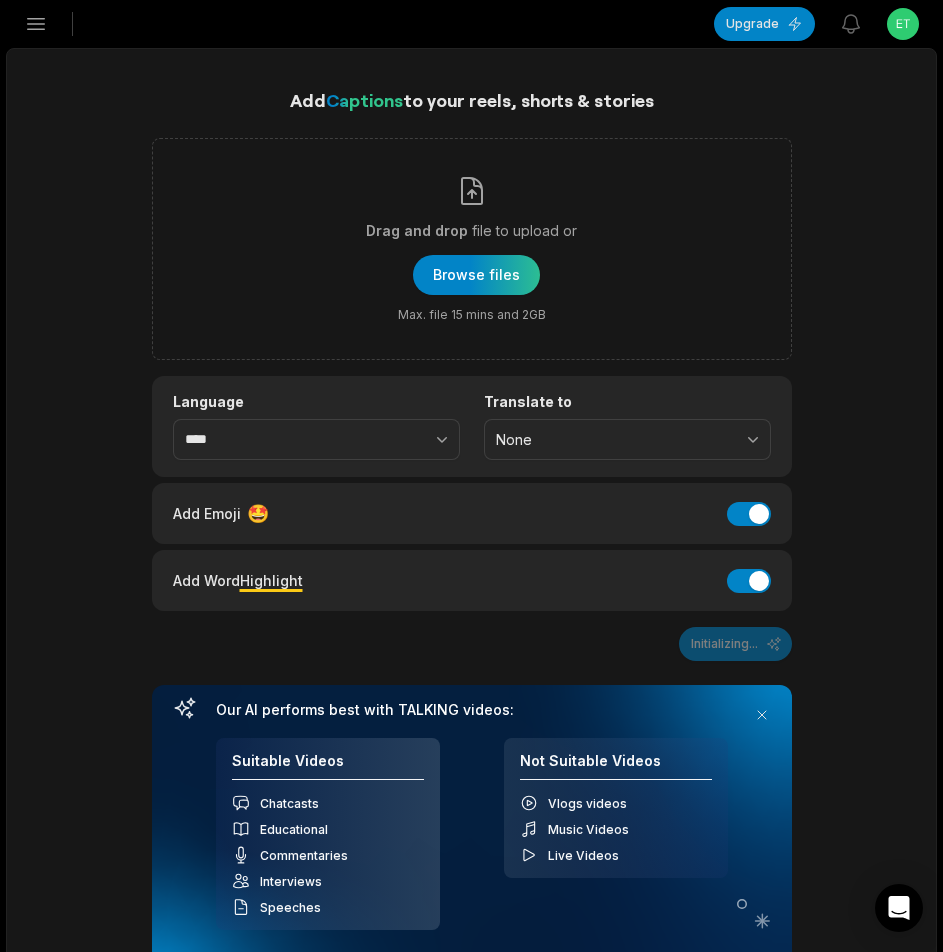 scroll, scrollTop: 0, scrollLeft: 0, axis: both 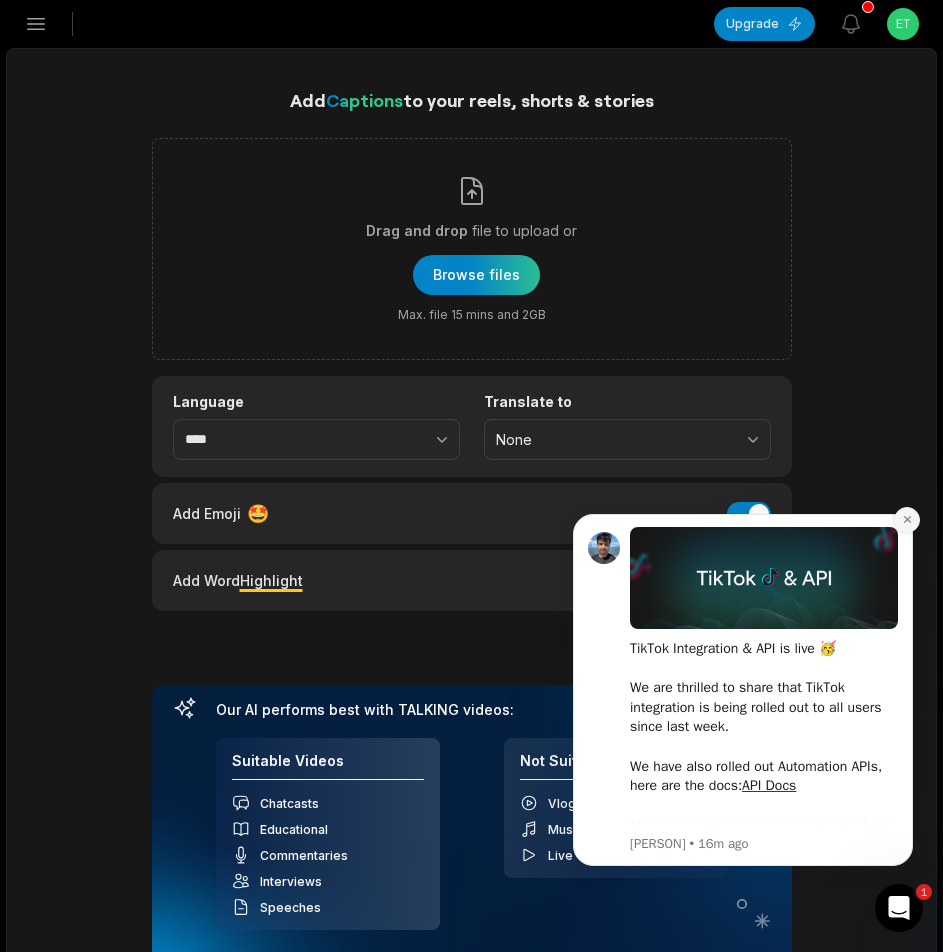 click 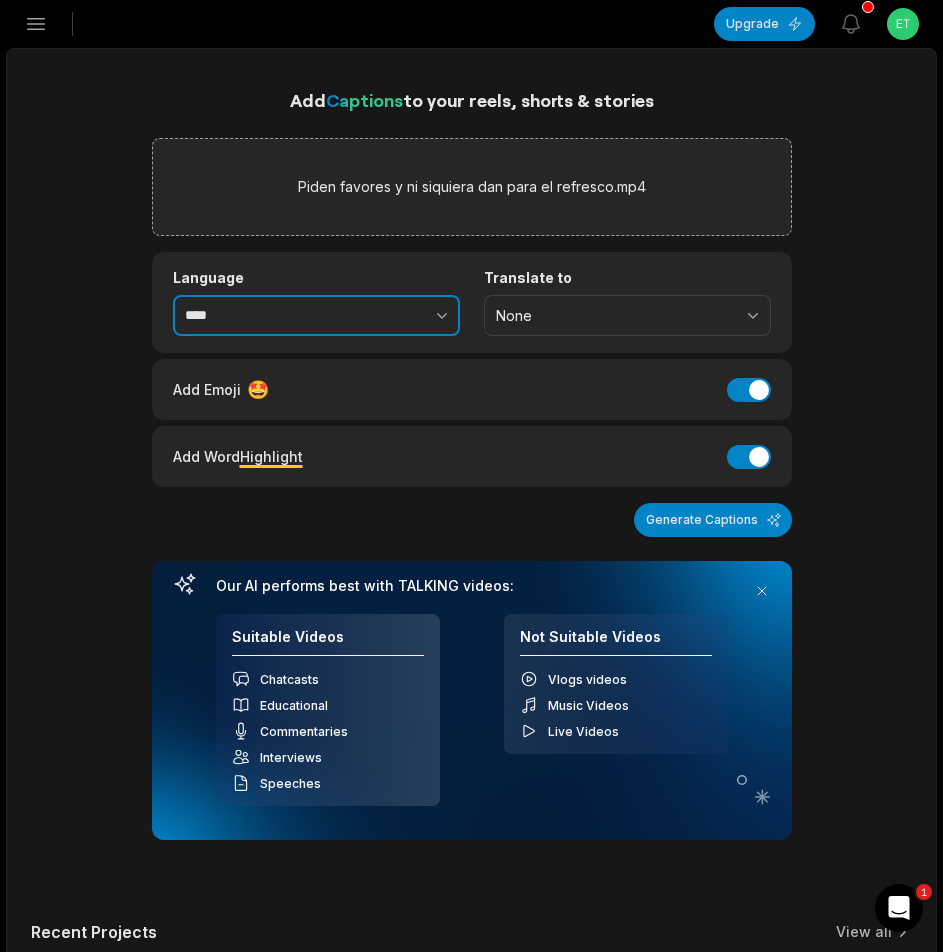 click at bounding box center (398, 316) 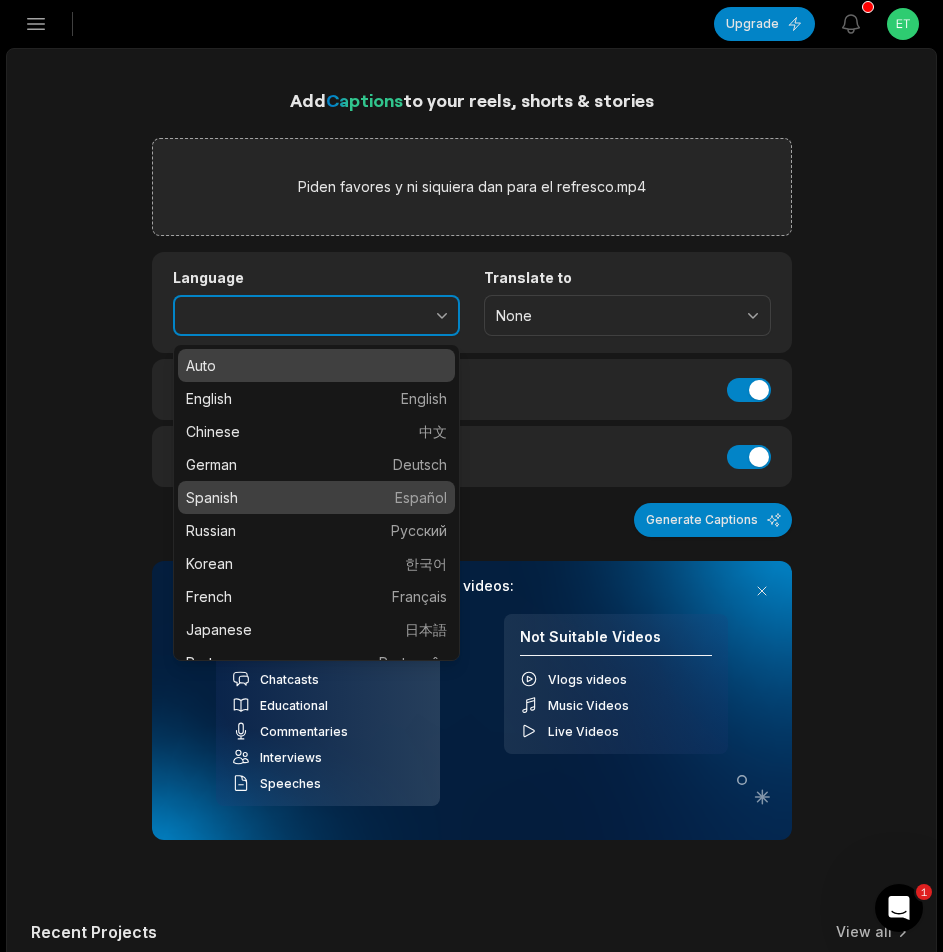 type on "*******" 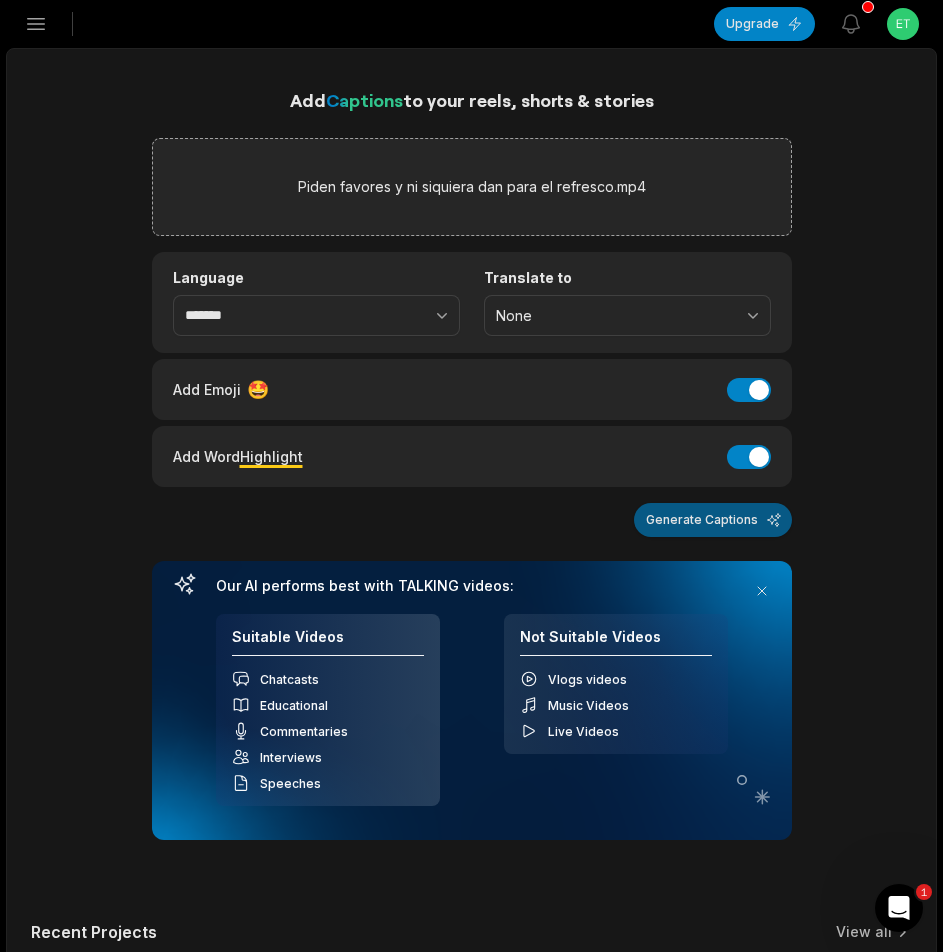 click on "Generate Captions" at bounding box center [713, 520] 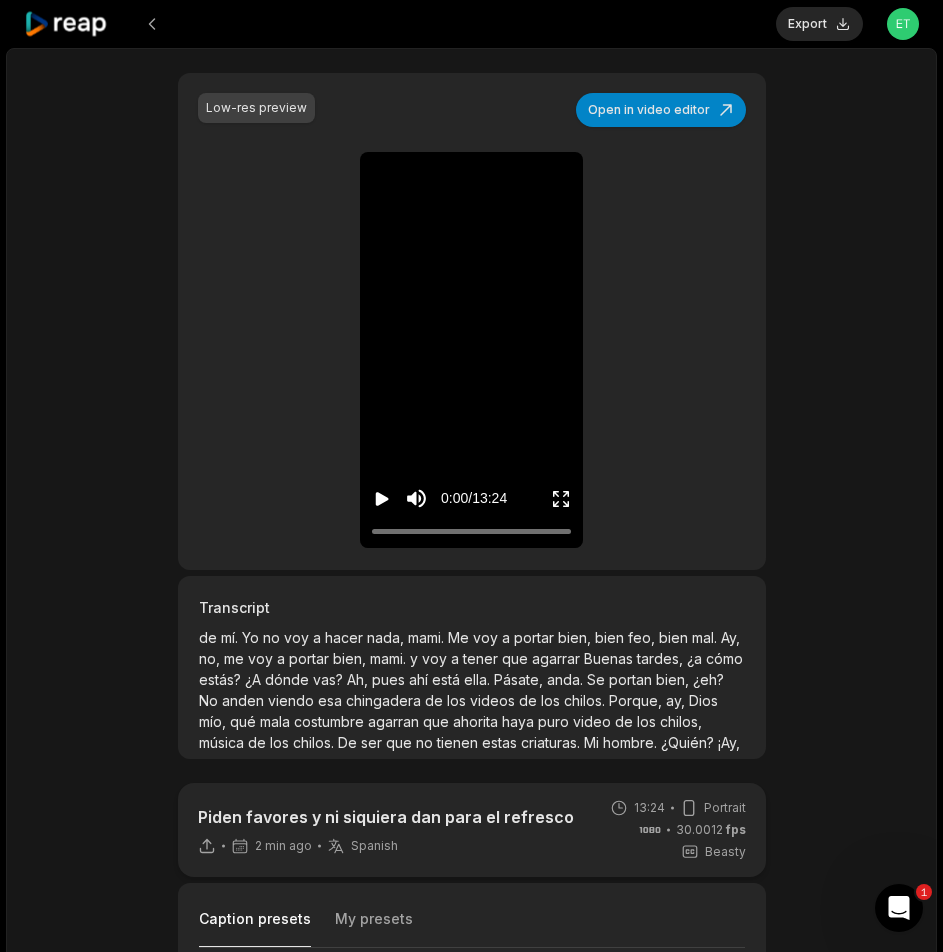 scroll, scrollTop: 500, scrollLeft: 0, axis: vertical 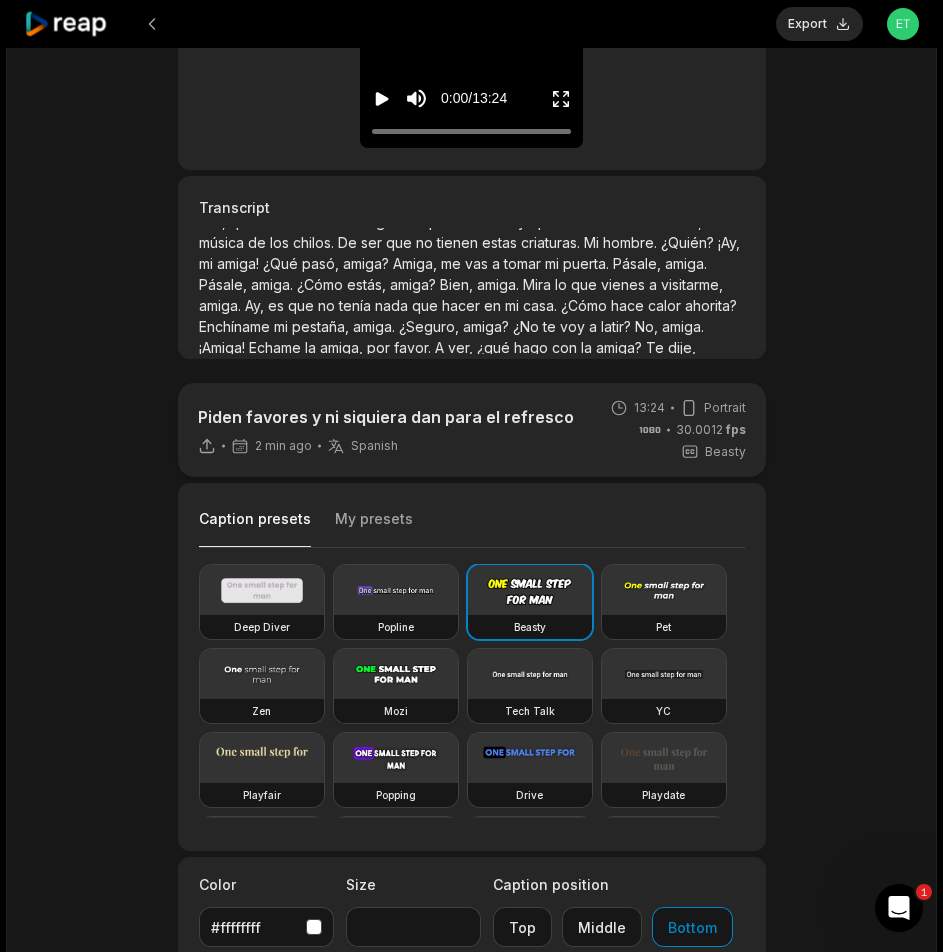 click on "Mozi" at bounding box center (396, 711) 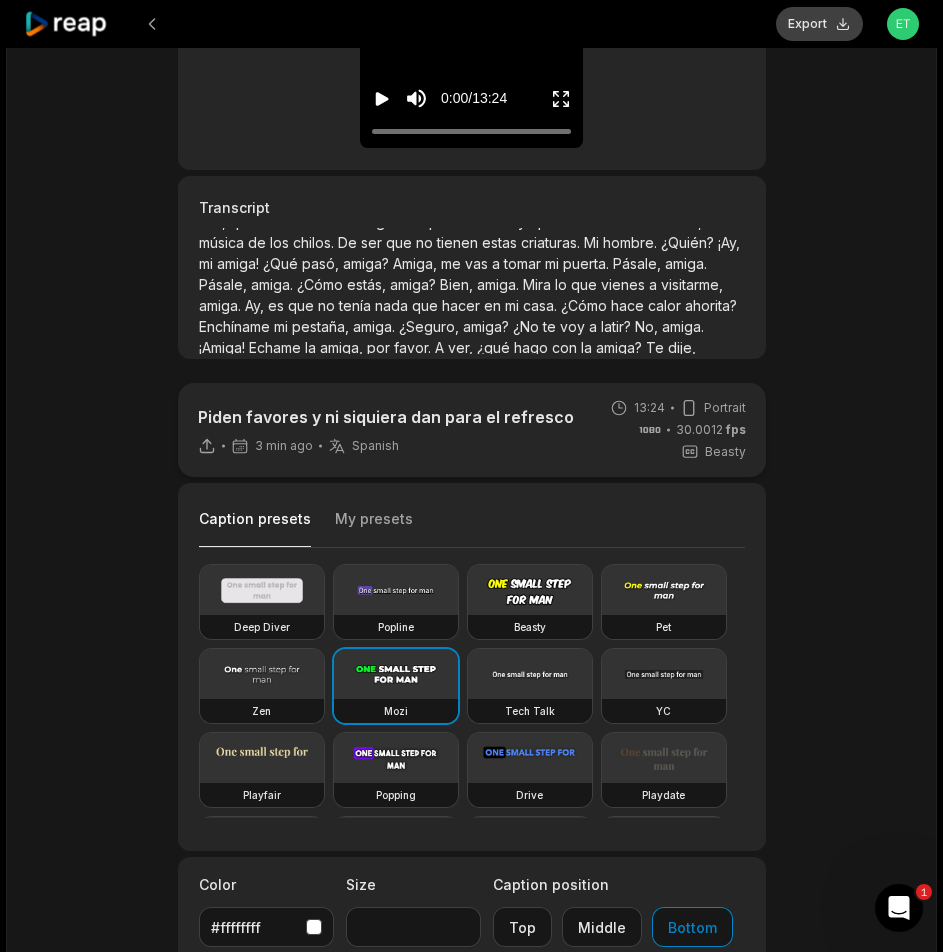 click on "Export" at bounding box center (819, 24) 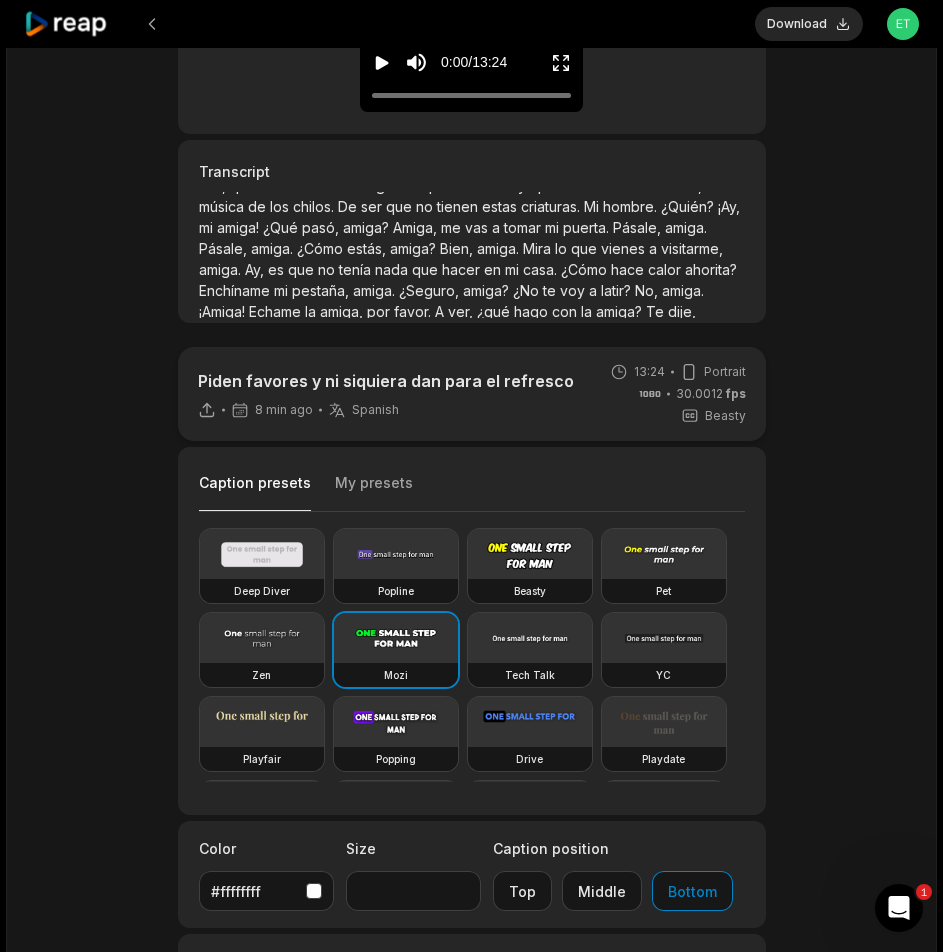 scroll, scrollTop: 400, scrollLeft: 0, axis: vertical 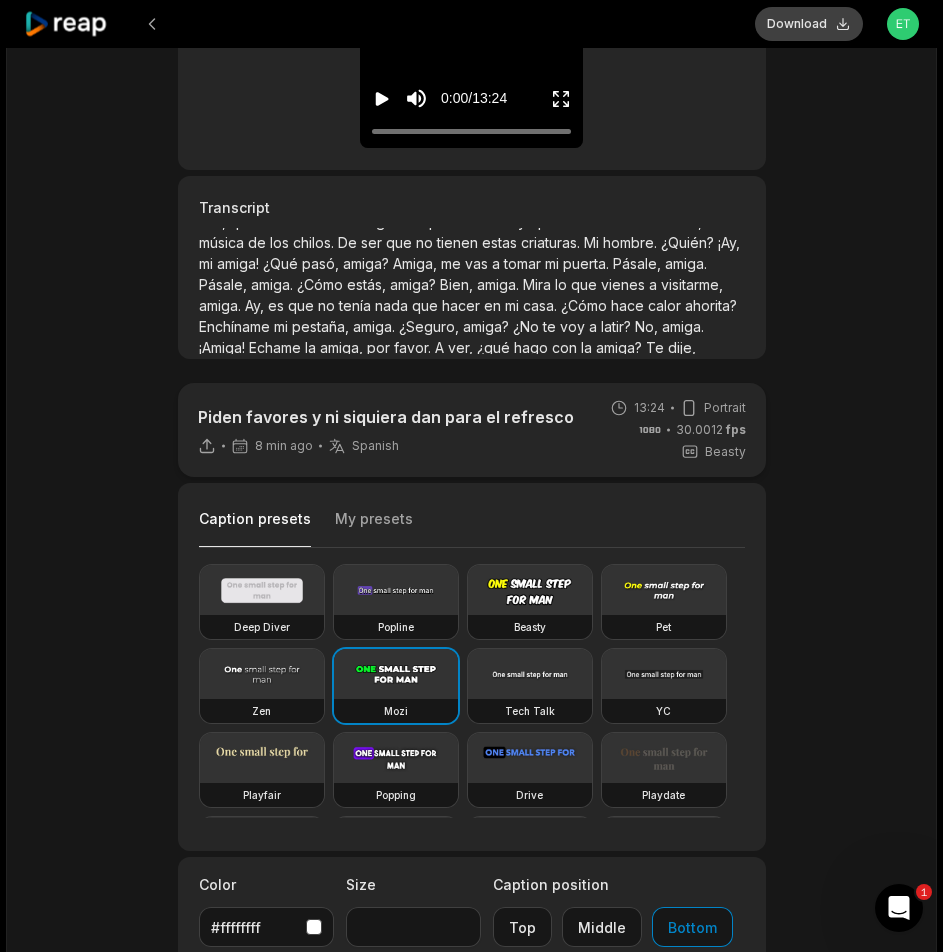 click on "Download" at bounding box center (809, 24) 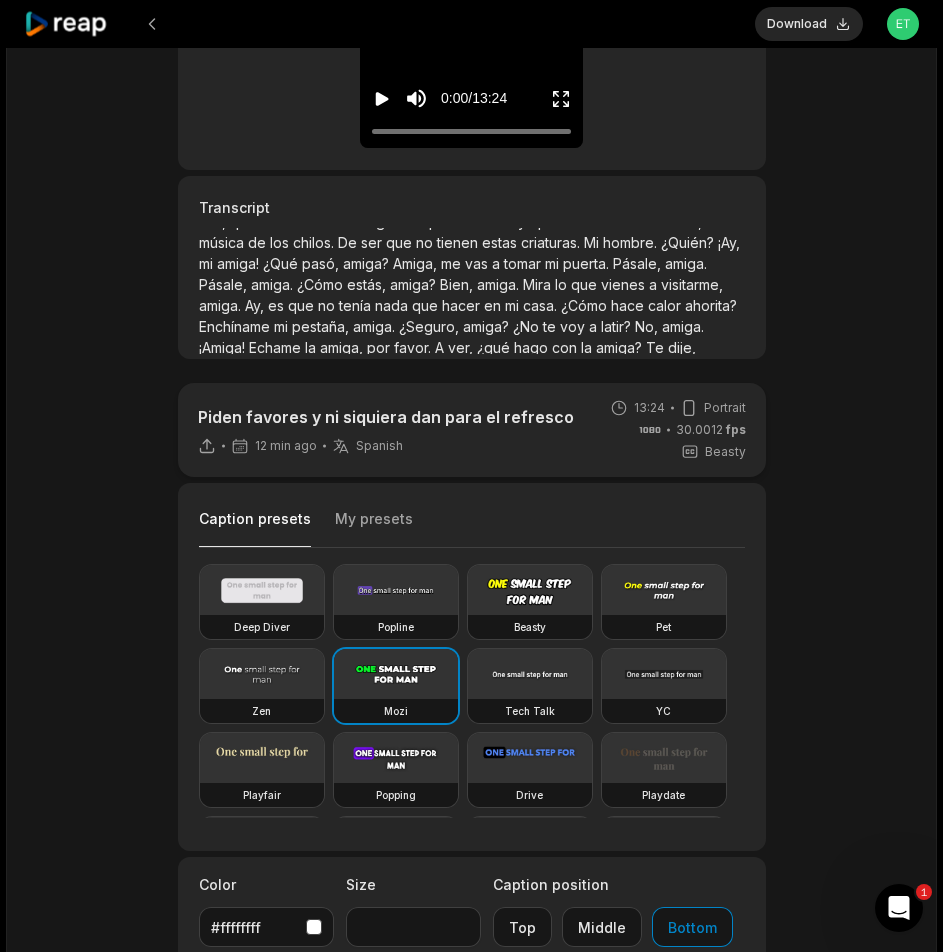 click 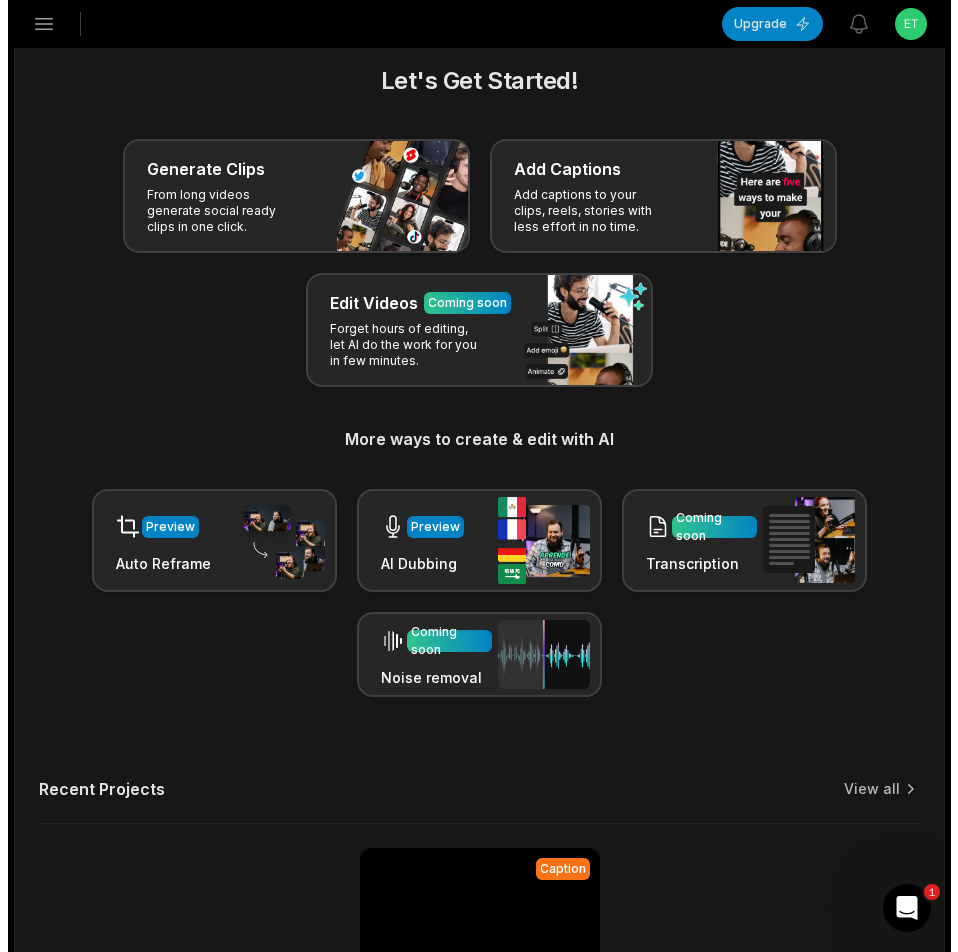 scroll, scrollTop: 285, scrollLeft: 0, axis: vertical 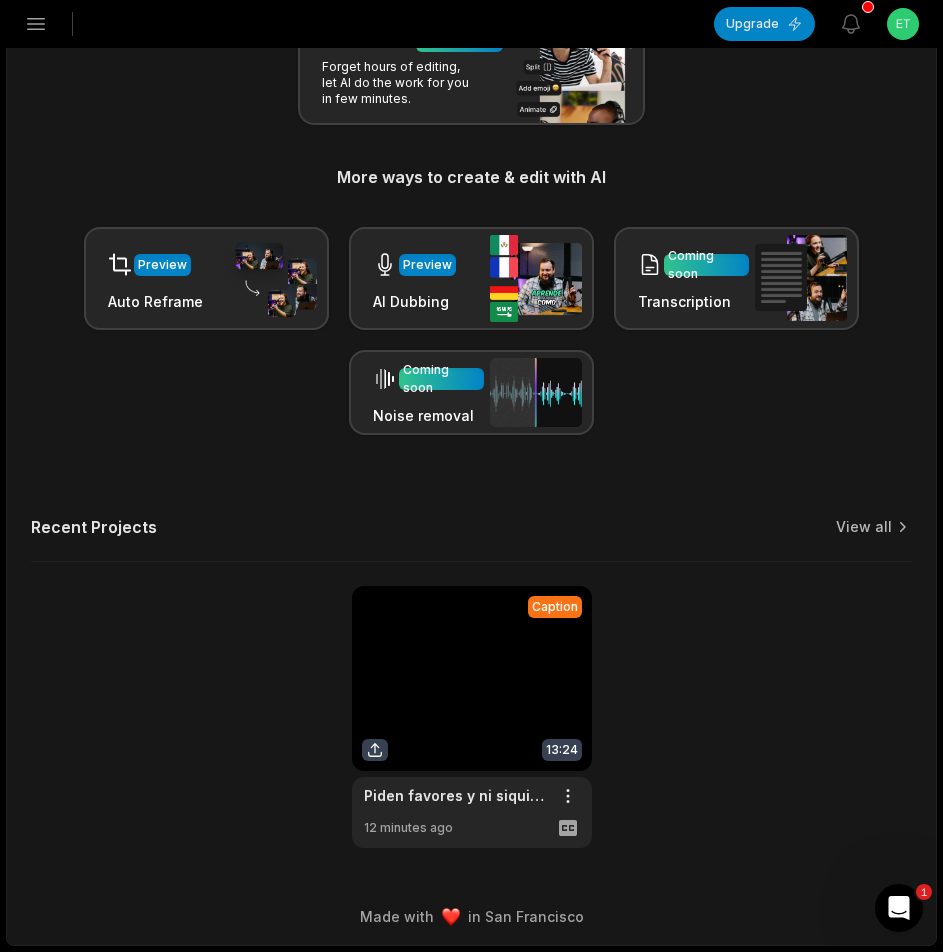 click 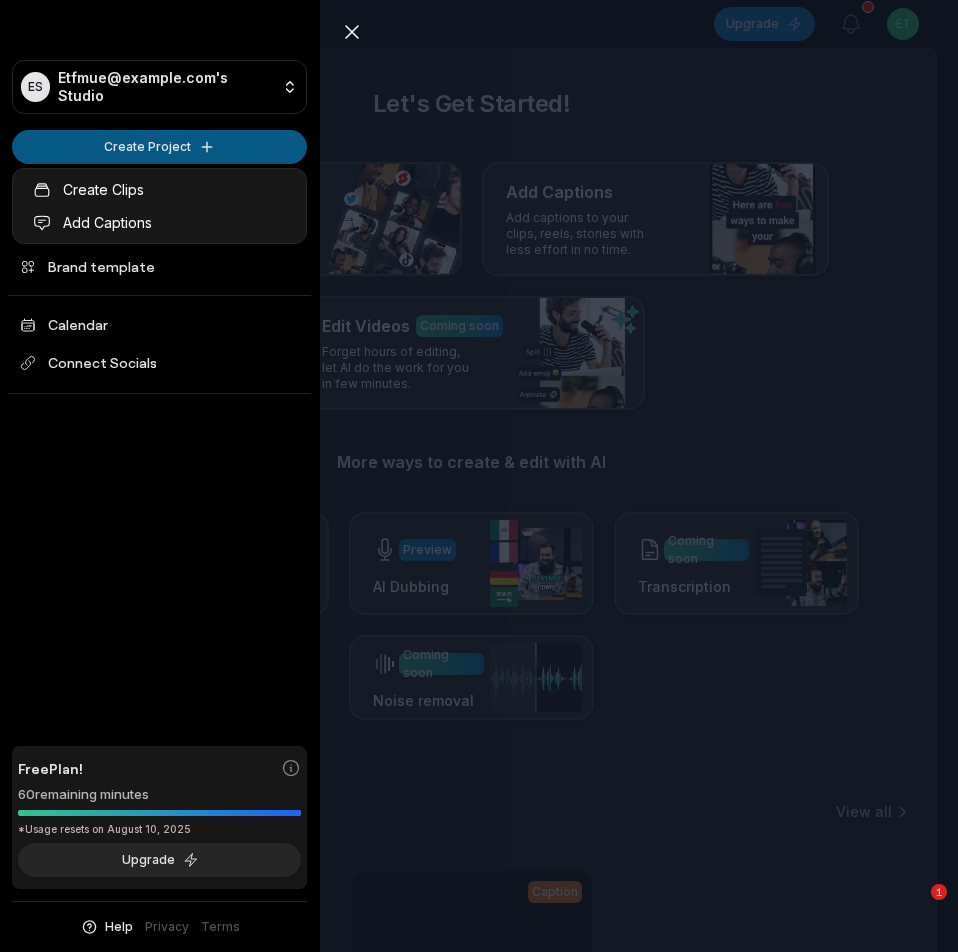 scroll, scrollTop: 0, scrollLeft: 0, axis: both 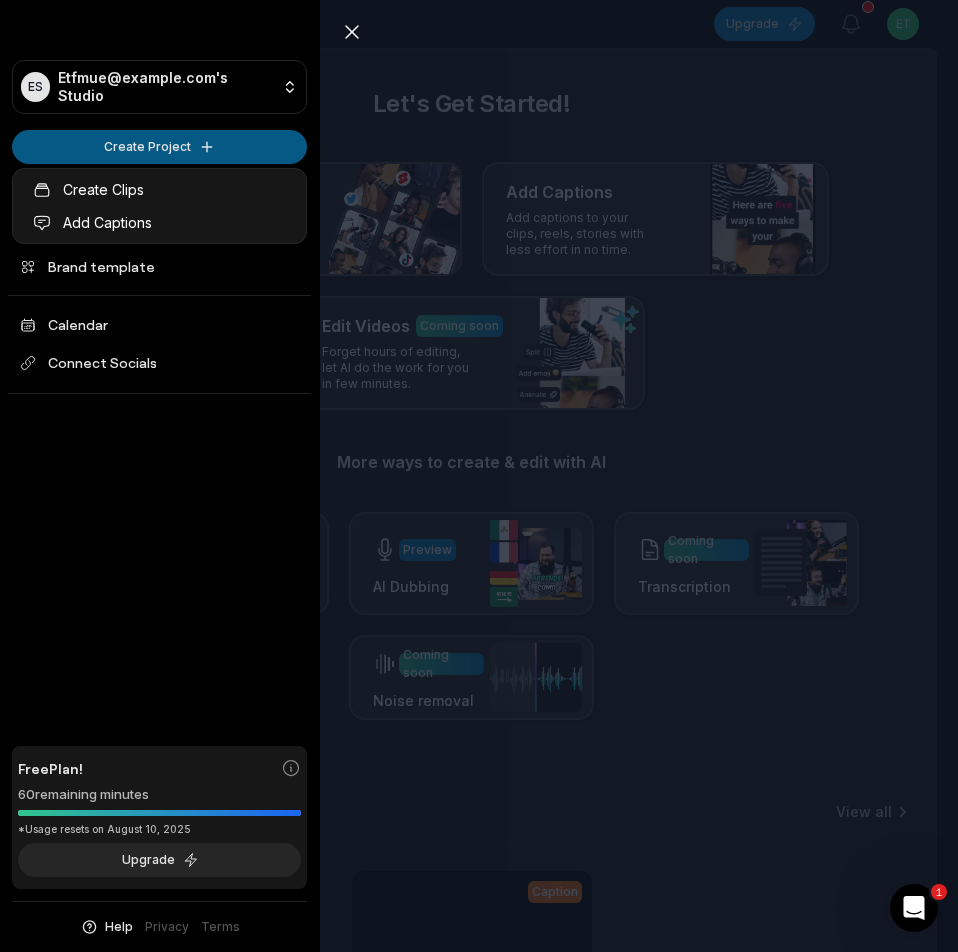 click on "ES Etfmue@telegmail.com's Studio Create Project Home Projects Brand template Calendar Connect Socials Free  Plan! 60  remaining minutes *Usage resets on August 10, 2025 Upgrade Help Privacy Terms Open sidebar Upgrade View notifications Open user menu   Let's Get Started! Generate Clips From long videos generate social ready clips in one click. Add Captions Add captions to your clips, reels, stories with less effort in no time. Edit Videos Coming soon Forget hours of editing, let AI do the work for you in few minutes. More ways to create & edit with AI Preview Auto Reframe Preview AI Dubbing Coming soon Transcription Coming soon Noise removal Recent Projects View all Caption 13:24 Piden favores y ni siquiera dan para el refresco Open options 12 minutes ago Made with   in San Francisco 1 Close sidebar ES Etfmue@telegmail.com's Studio Create Project Home Projects Brand template Calendar Connect Socials Free  Plan! 60  remaining minutes *Usage resets on August 10, 2025 Upgrade Help Privacy Terms Create Clips" at bounding box center [479, 476] 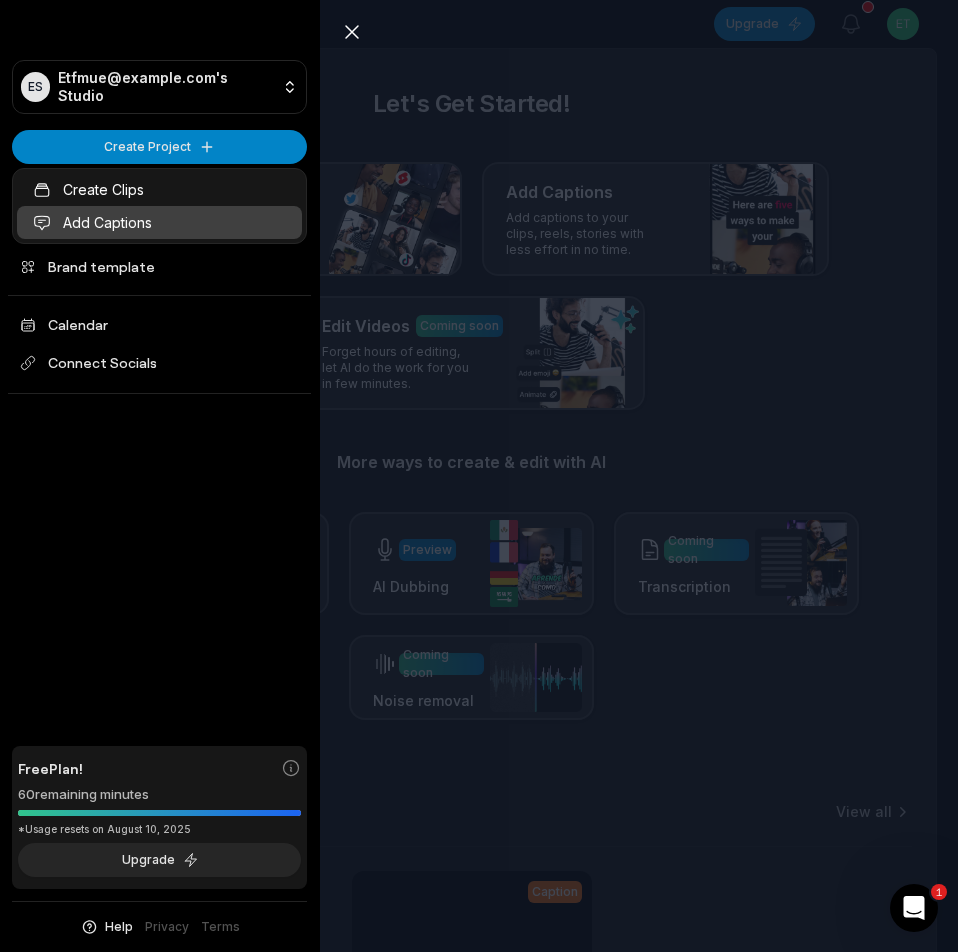 click on "Add Captions" at bounding box center [159, 222] 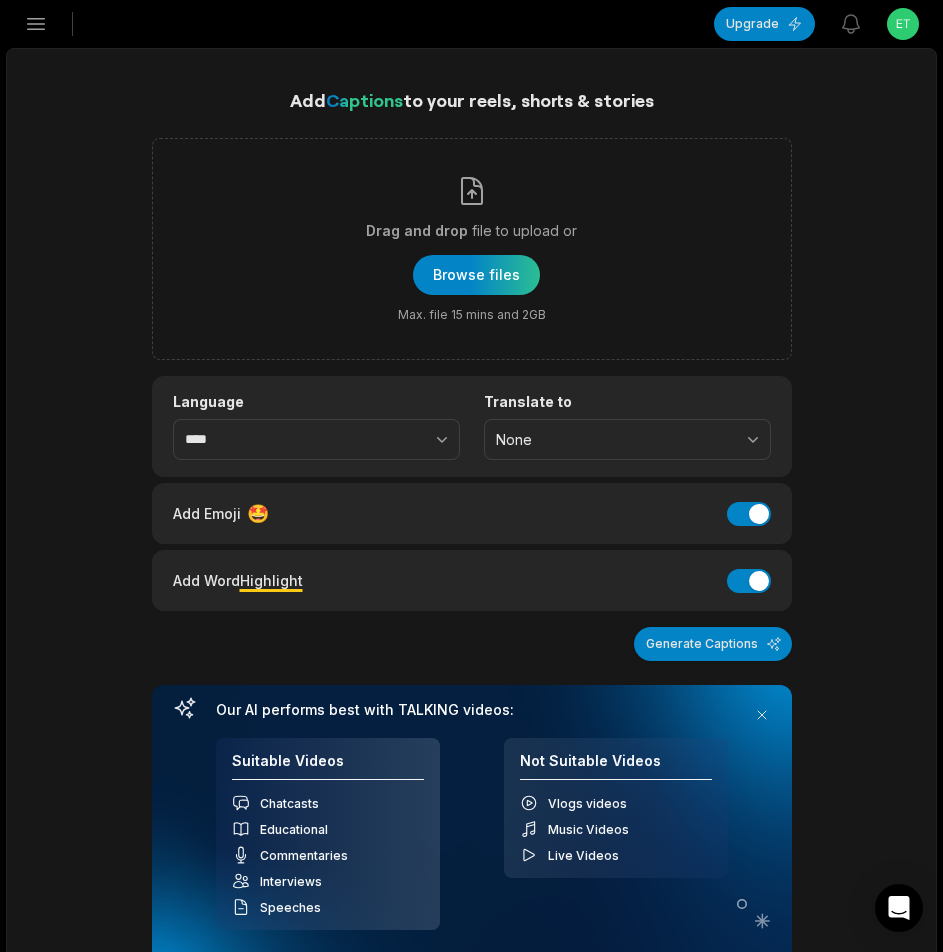 scroll, scrollTop: 0, scrollLeft: 0, axis: both 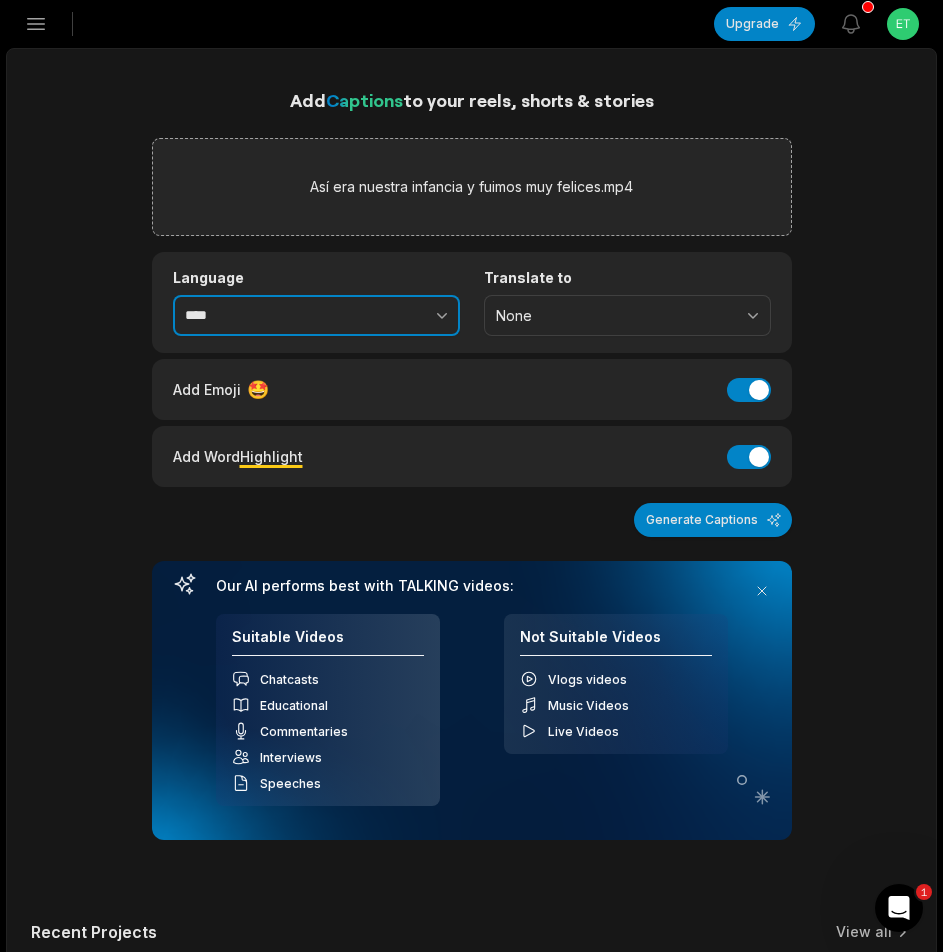 click 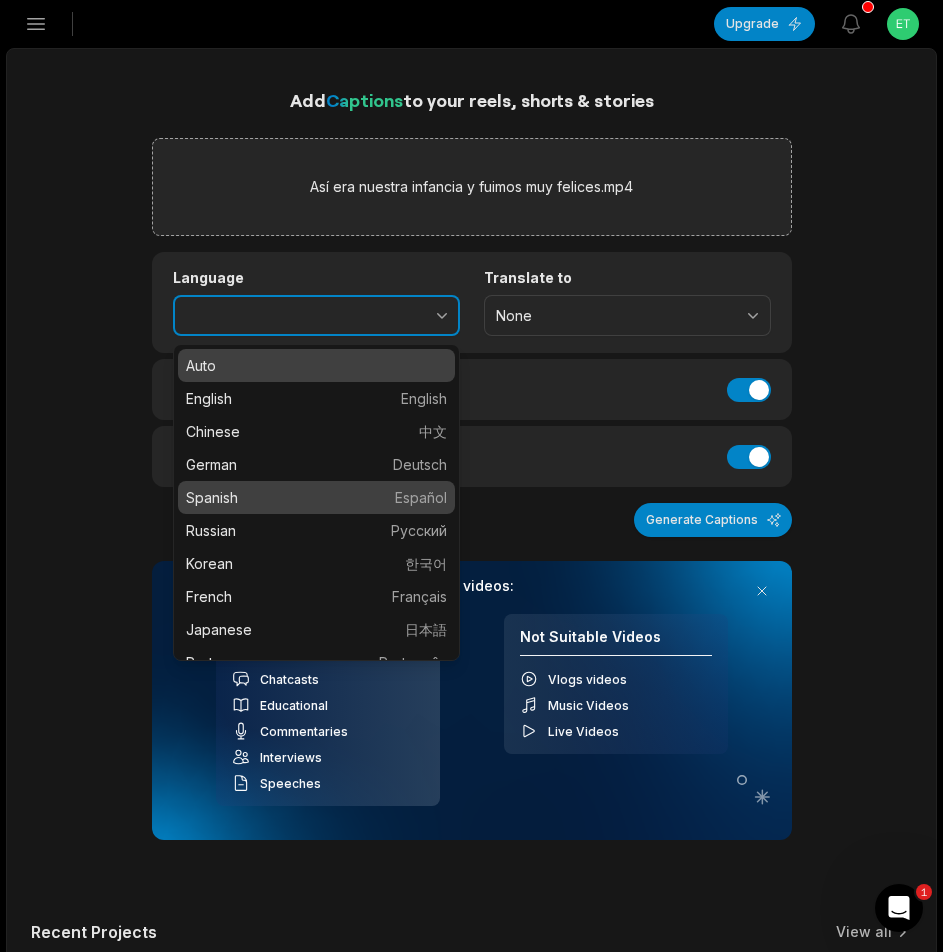 type on "*******" 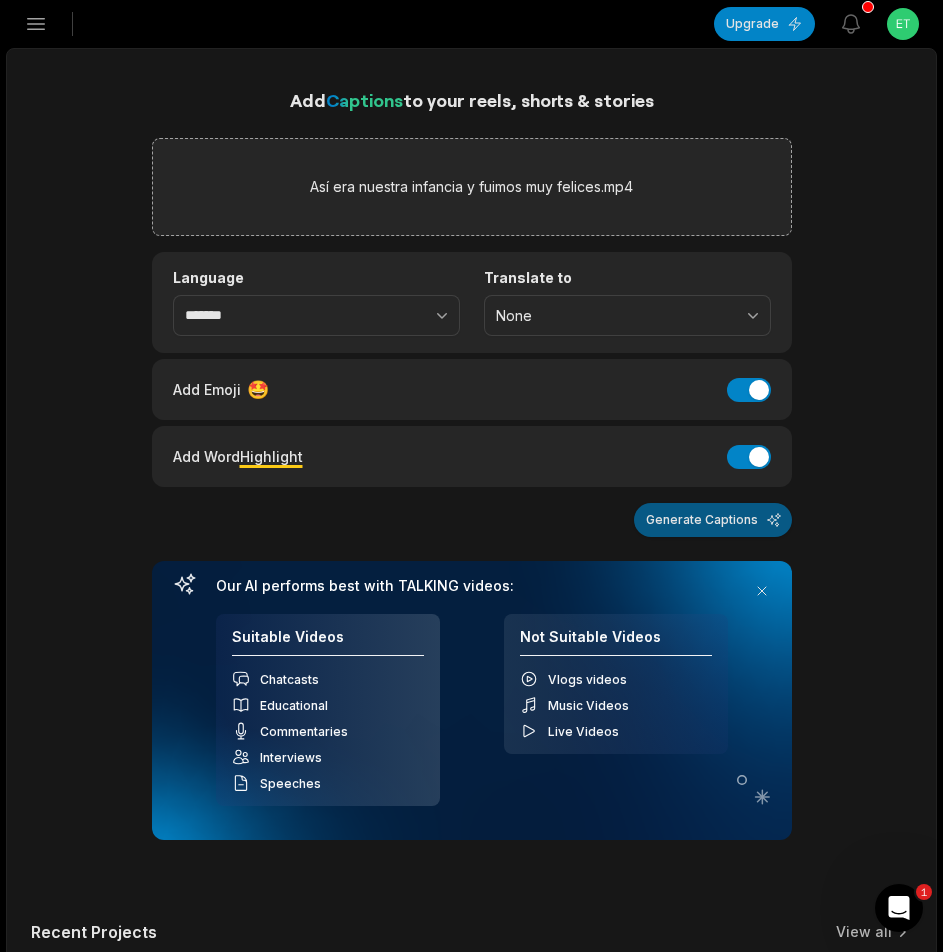 click on "Generate Captions" at bounding box center [713, 520] 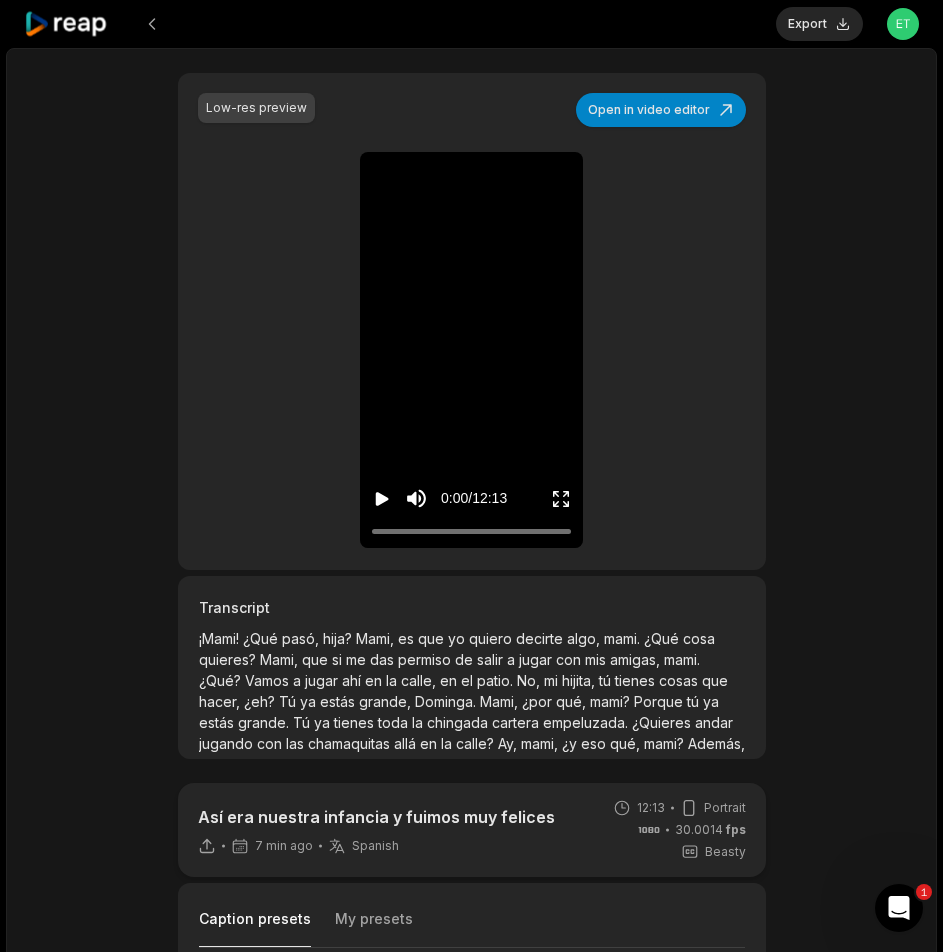 scroll, scrollTop: 500, scrollLeft: 0, axis: vertical 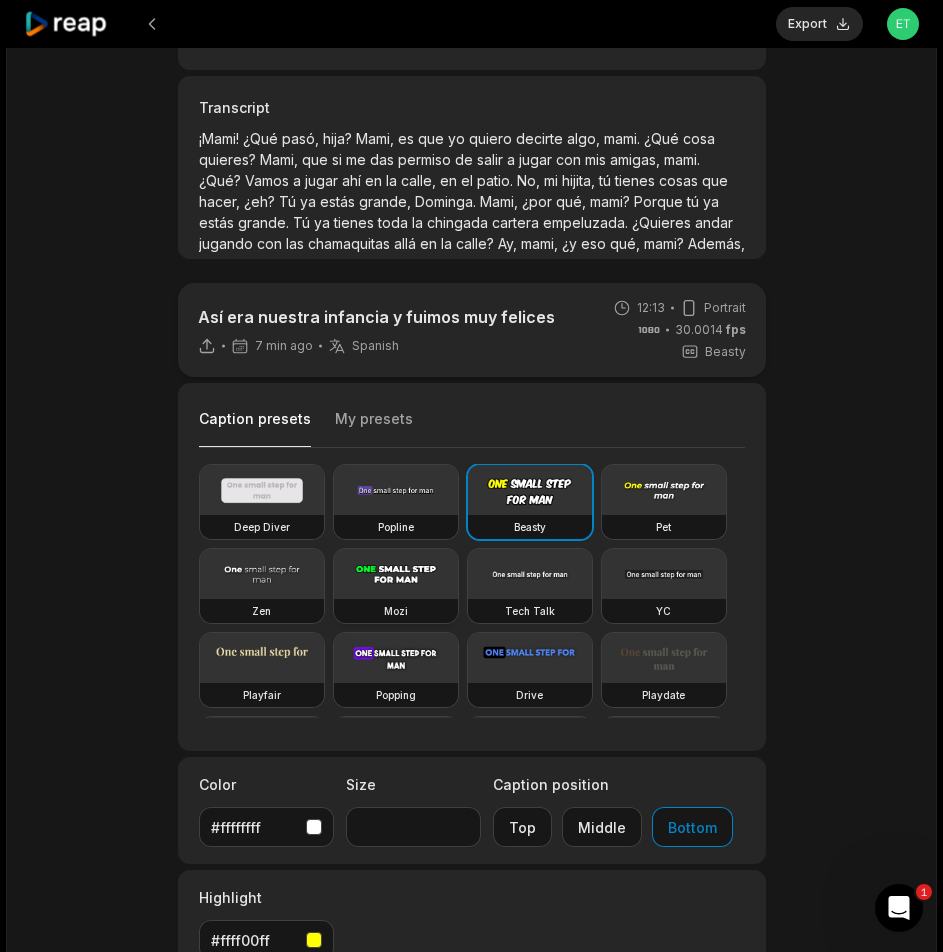 click at bounding box center (396, 574) 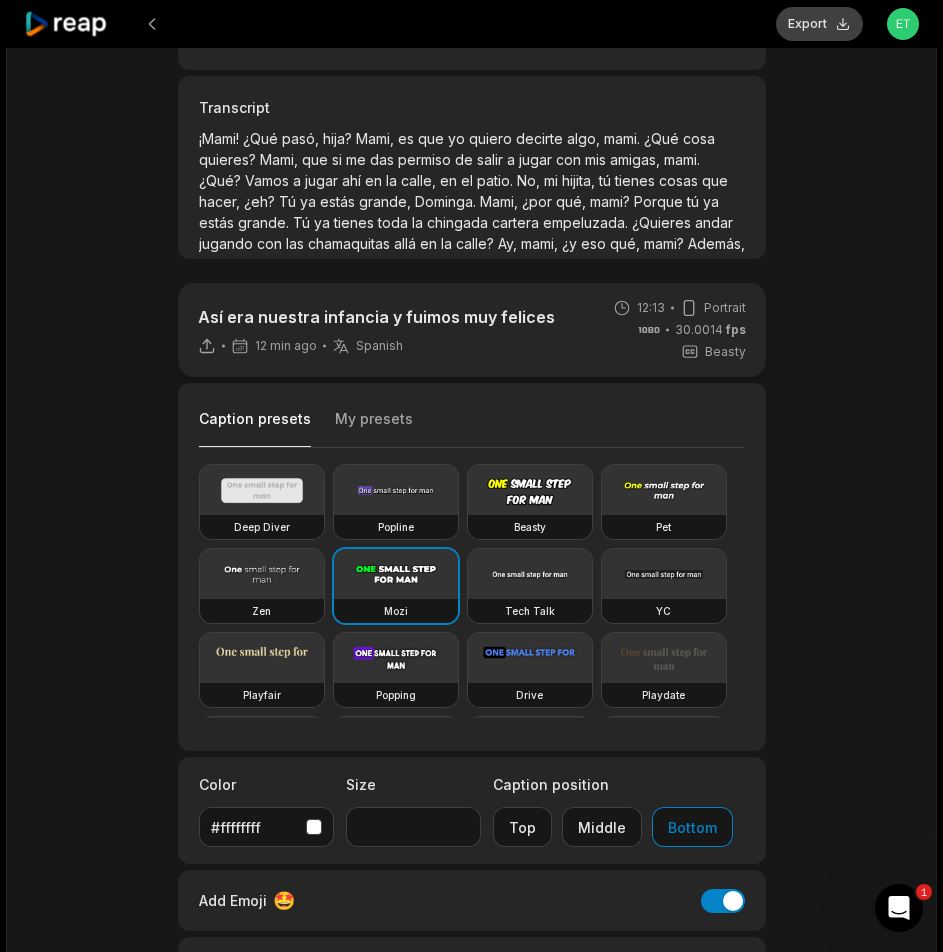 click on "Export" at bounding box center [819, 24] 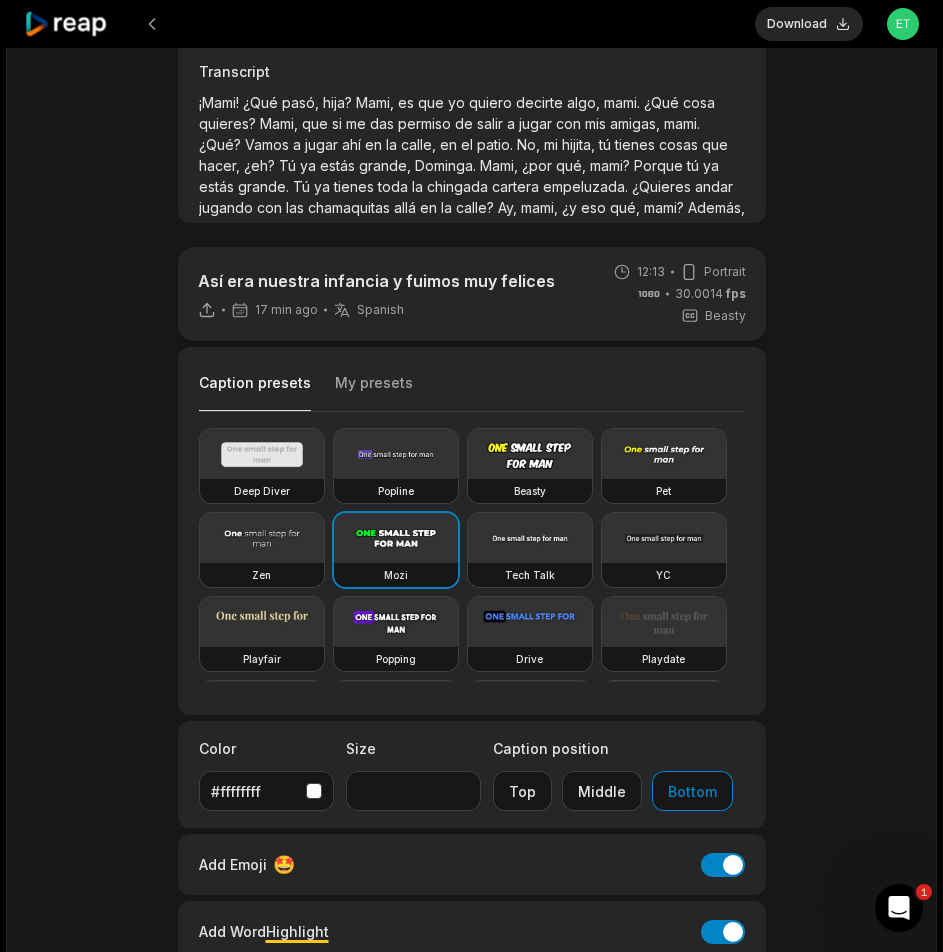 scroll, scrollTop: 500, scrollLeft: 0, axis: vertical 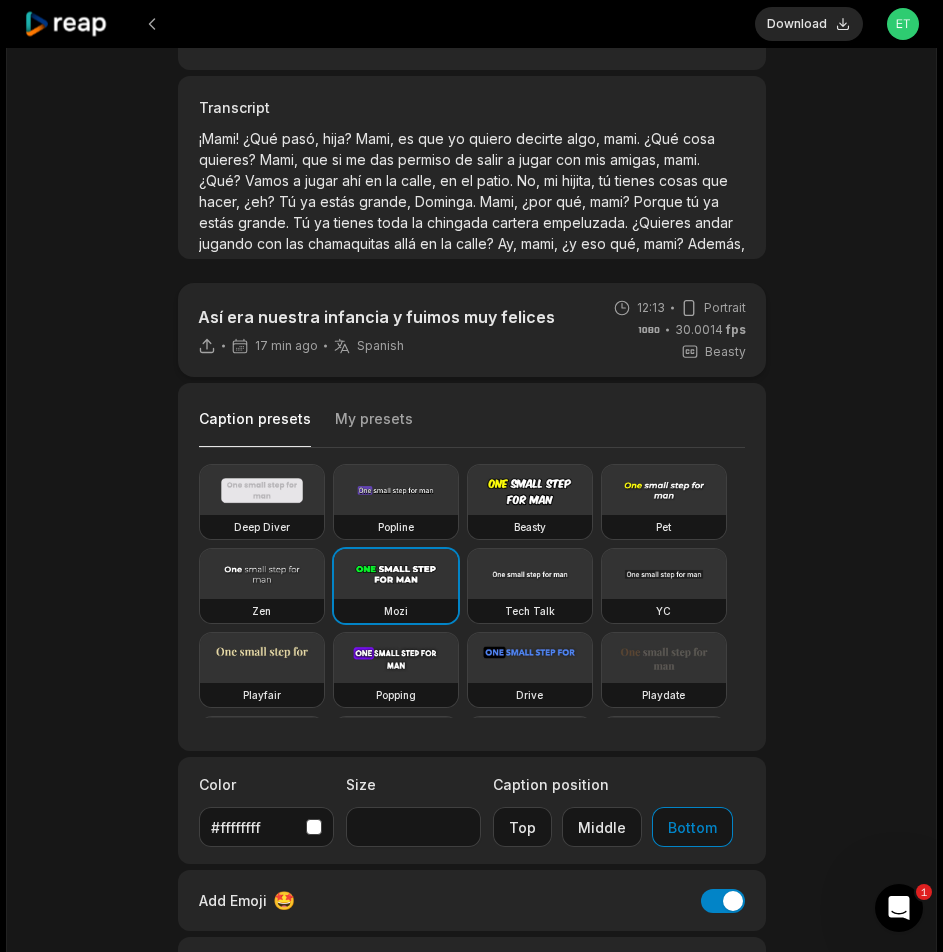 drag, startPoint x: 791, startPoint y: 32, endPoint x: 818, endPoint y: 32, distance: 27 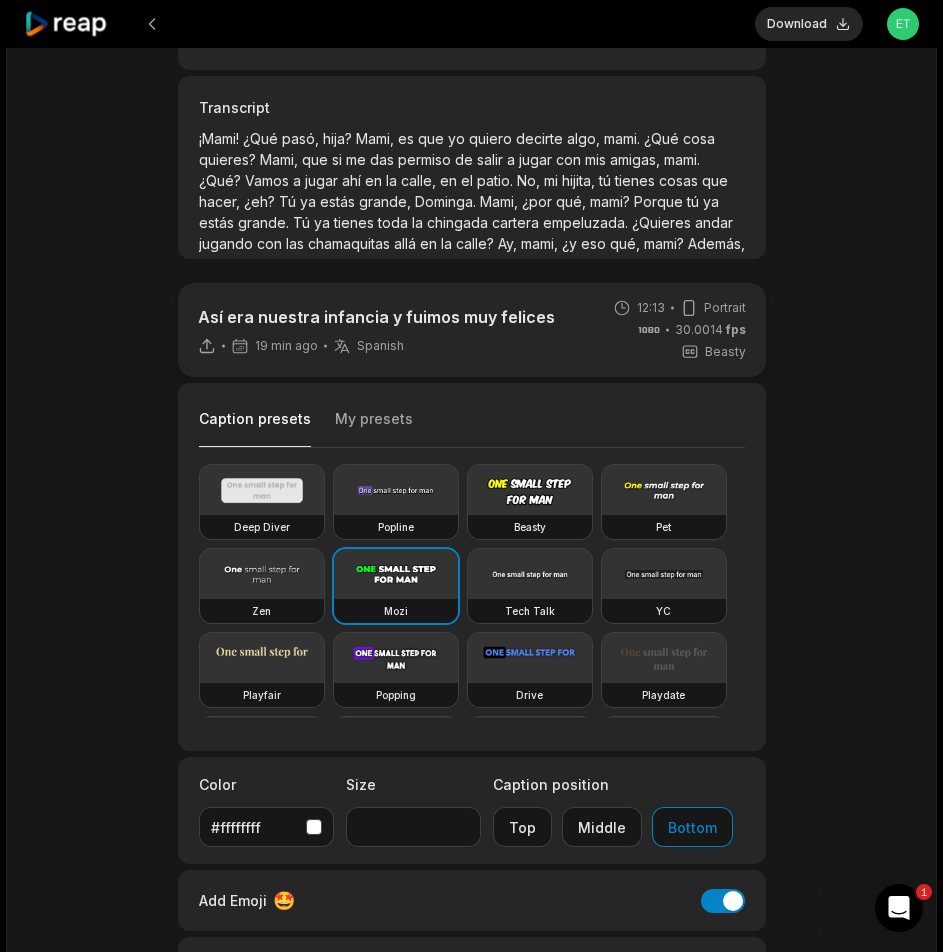 click 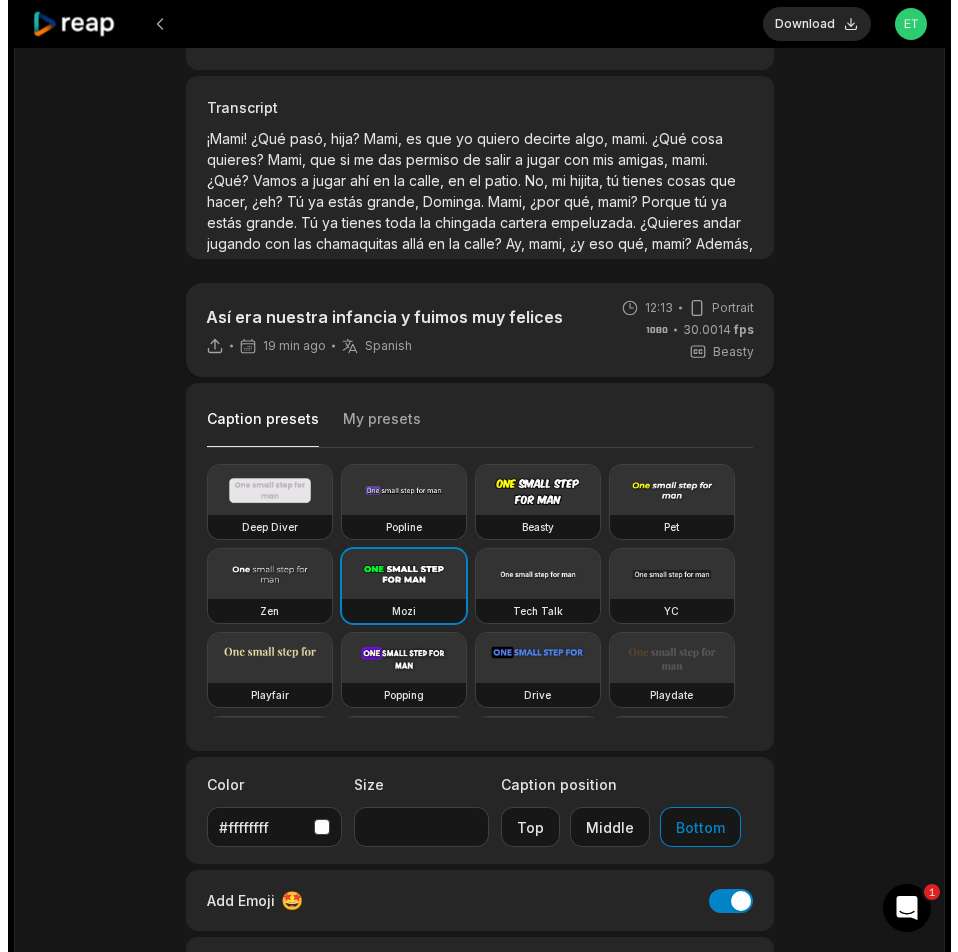 scroll, scrollTop: 0, scrollLeft: 0, axis: both 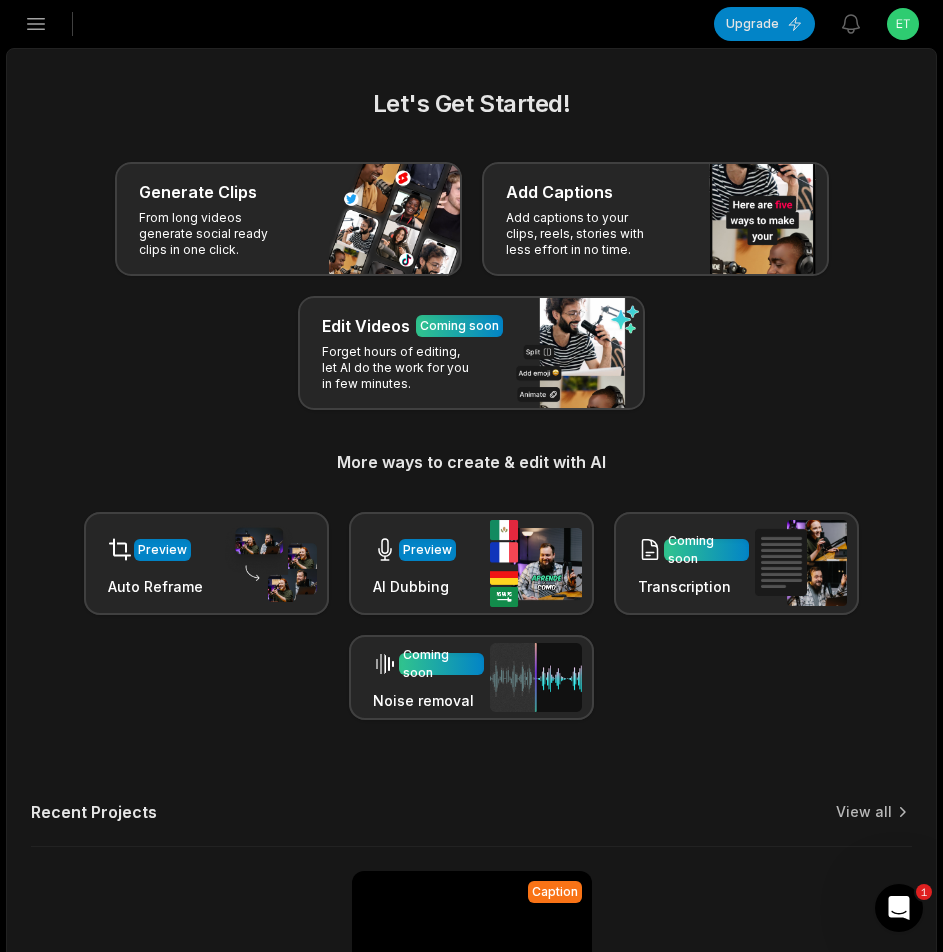 click 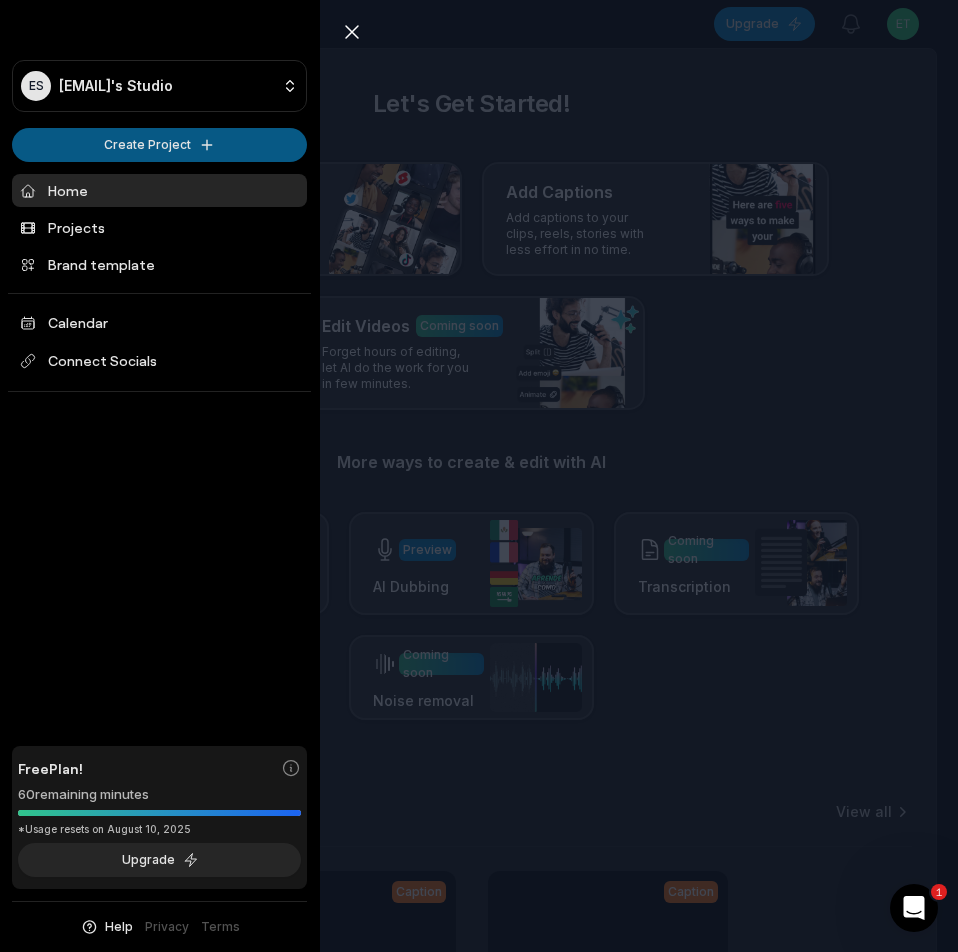 click on "ES Etfmue@telegmail.com's Studio Create Project Home Projects Brand template Calendar Connect Socials Free  Plan! 60  remaining minutes *Usage resets on August 10, 2025 Upgrade Help Privacy Terms Open sidebar Upgrade View notifications Open user menu   Let's Get Started! Generate Clips From long videos generate social ready clips in one click. Add Captions Add captions to your clips, reels, stories with less effort in no time. Edit Videos Coming soon Forget hours of editing, let AI do the work for you in few minutes. More ways to create & edit with AI Preview Auto Reframe Preview AI Dubbing Coming soon Transcription Coming soon Noise removal Recent Projects View all Caption 12:13 Así era nuestra infancia y fuimos muy felices Open options 19 minutes ago Caption 13:24 Piden favores y ni siquiera dan para el refresco Open options 38 minutes ago Made with   in San Francisco 1 Close sidebar ES Etfmue@telegmail.com's Studio Create Project Home Projects Brand template Calendar Connect Socials Free  Plan! 60 Upgrade" at bounding box center (479, 476) 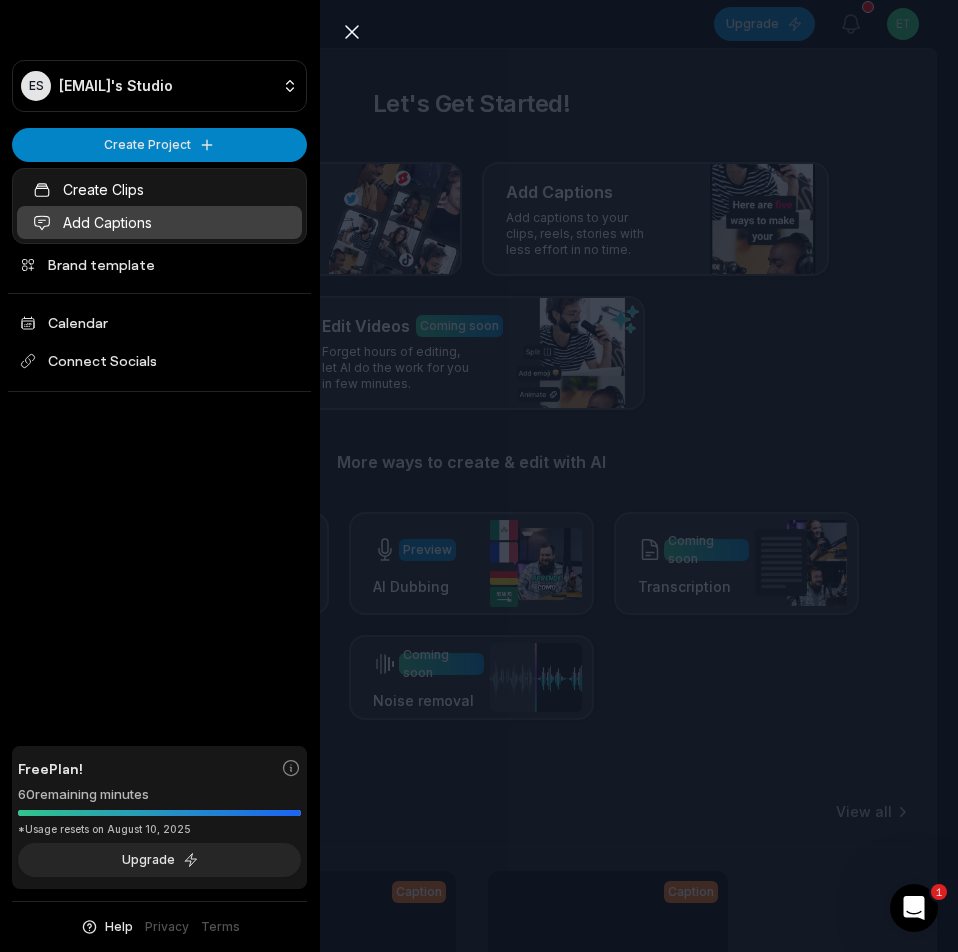 click on "Add Captions" at bounding box center (159, 222) 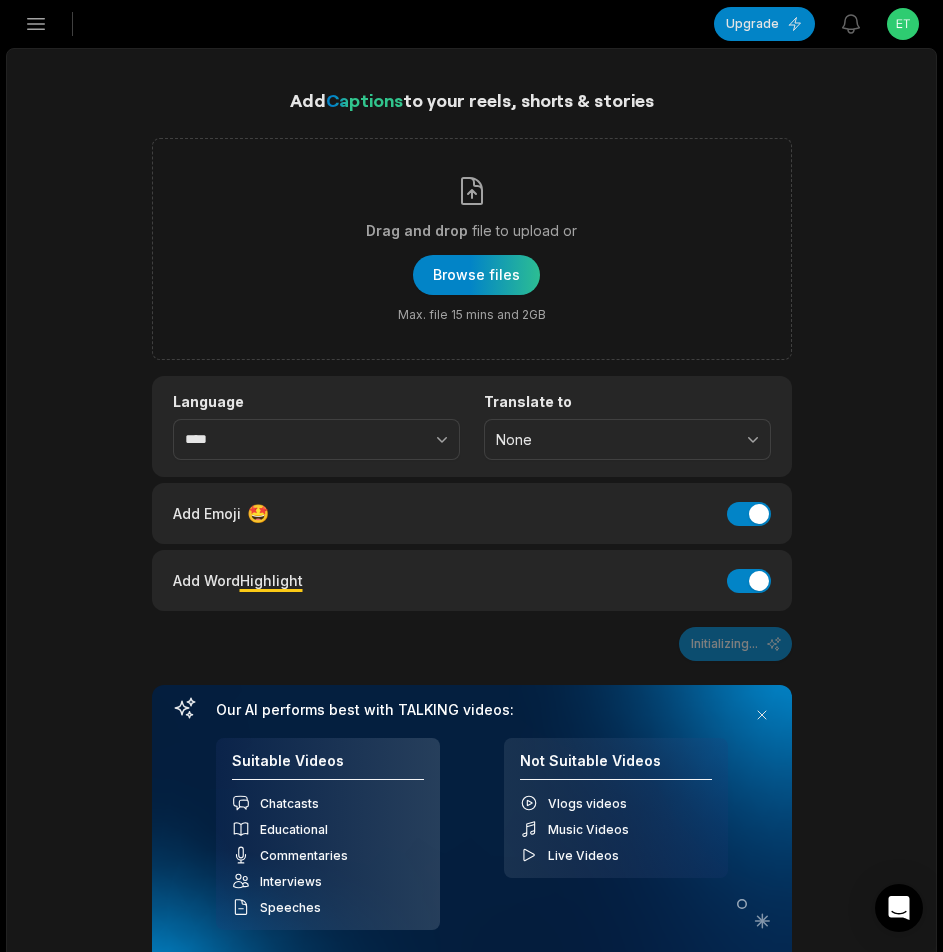 scroll, scrollTop: 0, scrollLeft: 0, axis: both 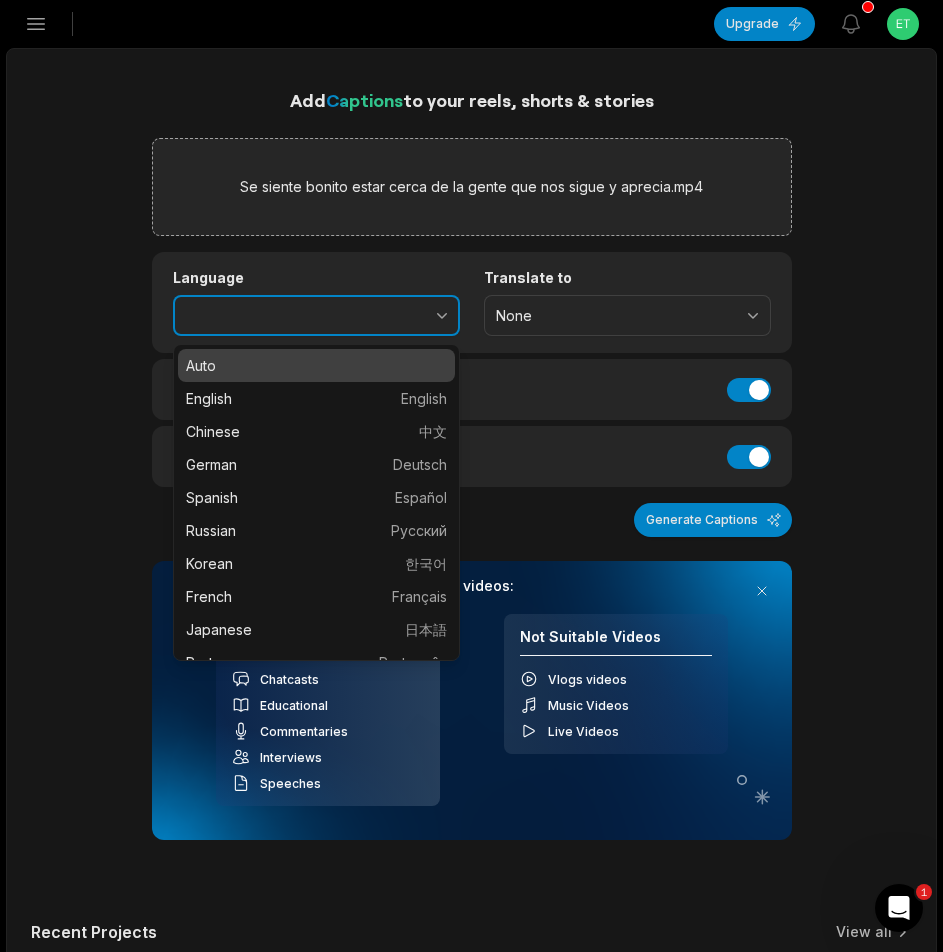 click at bounding box center [398, 316] 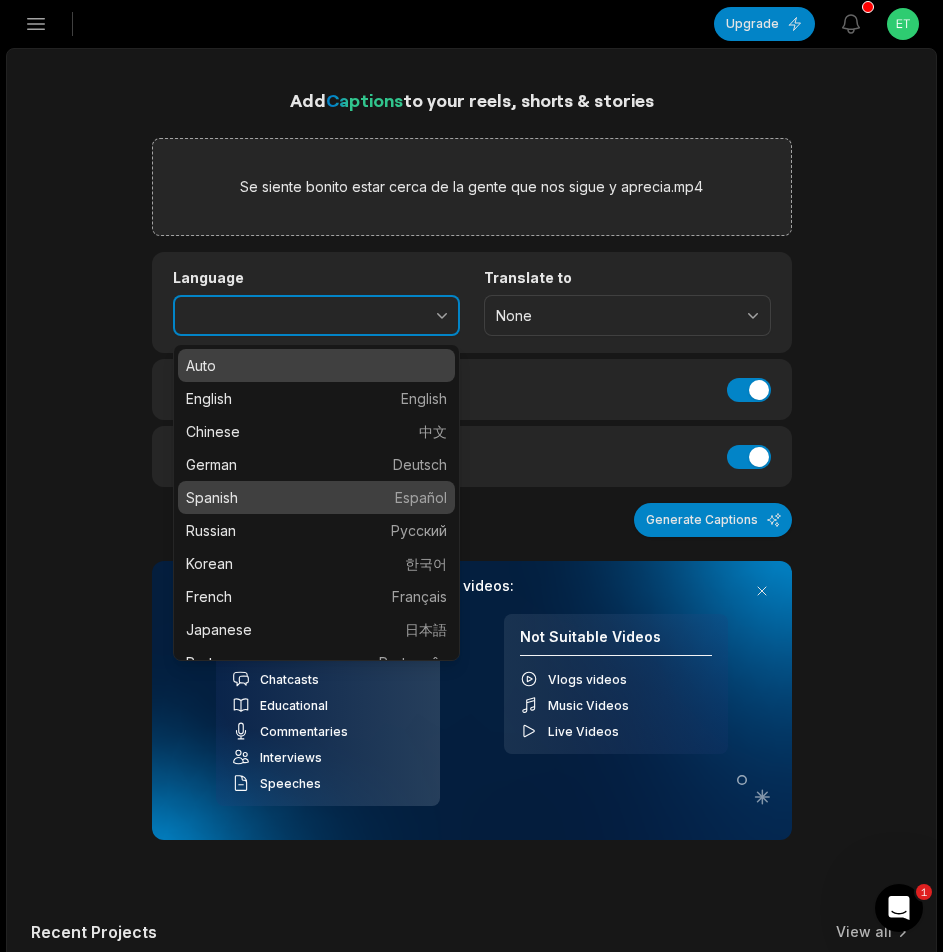 type on "*******" 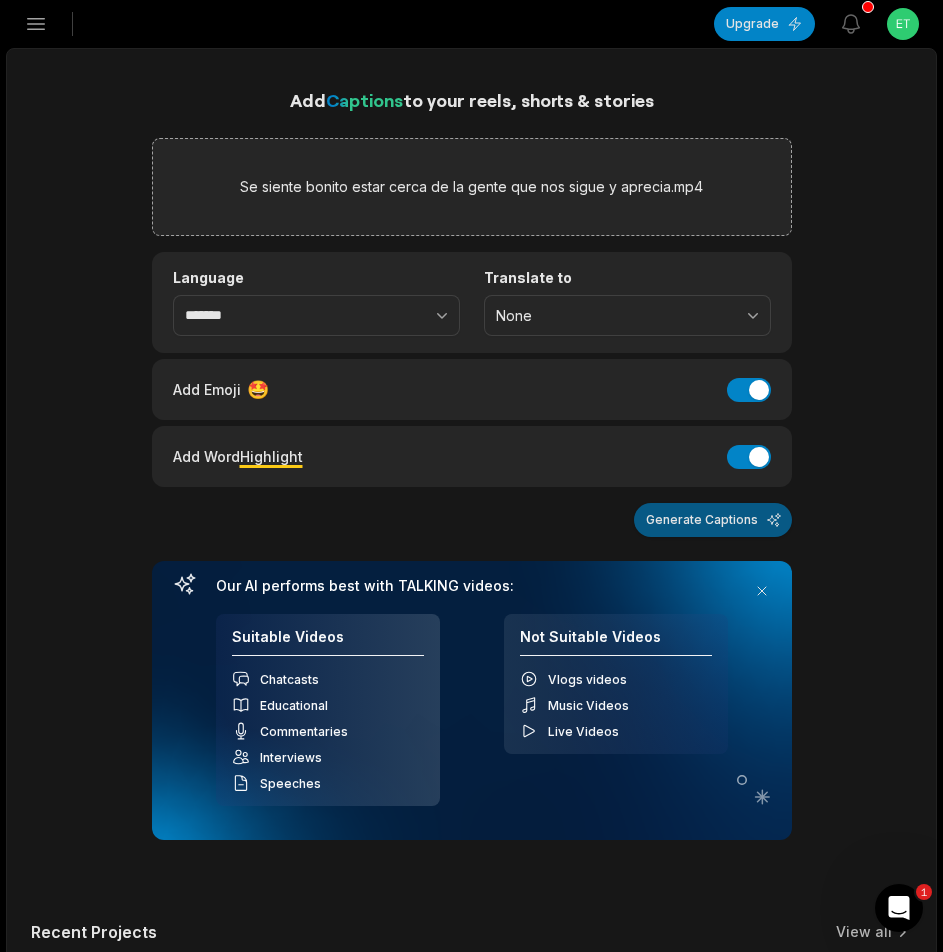 drag, startPoint x: 683, startPoint y: 524, endPoint x: 379, endPoint y: 529, distance: 304.0411 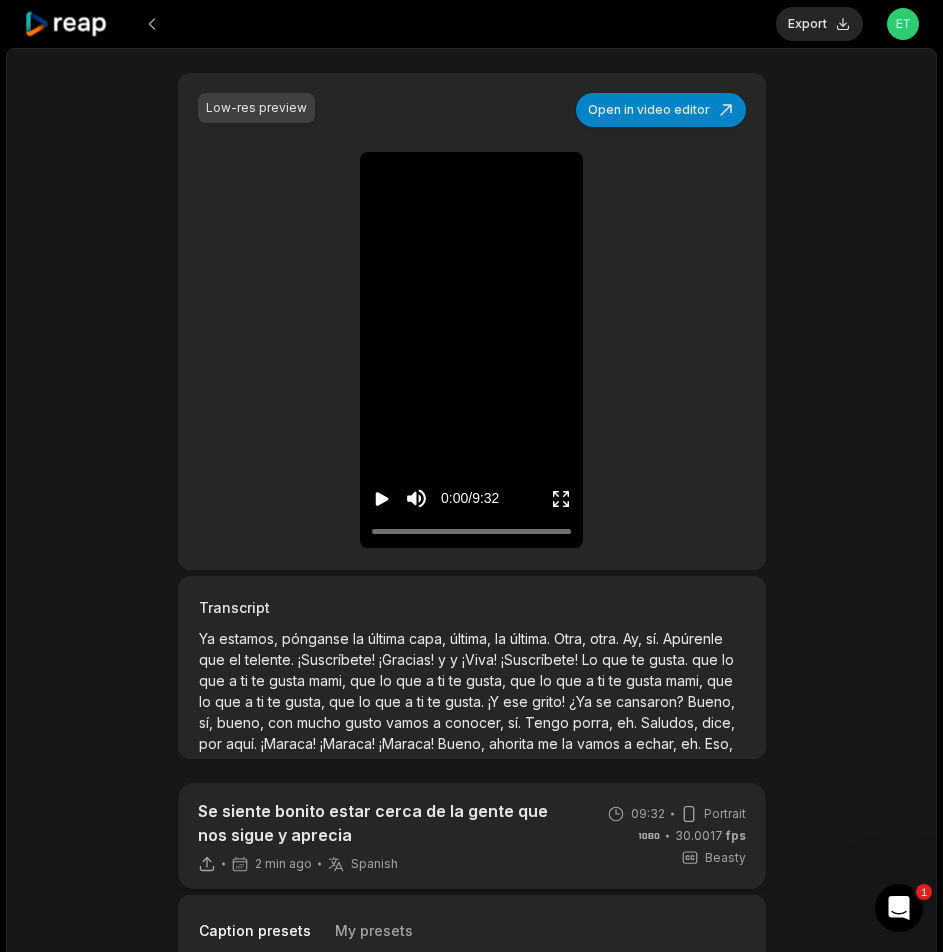 scroll, scrollTop: 400, scrollLeft: 0, axis: vertical 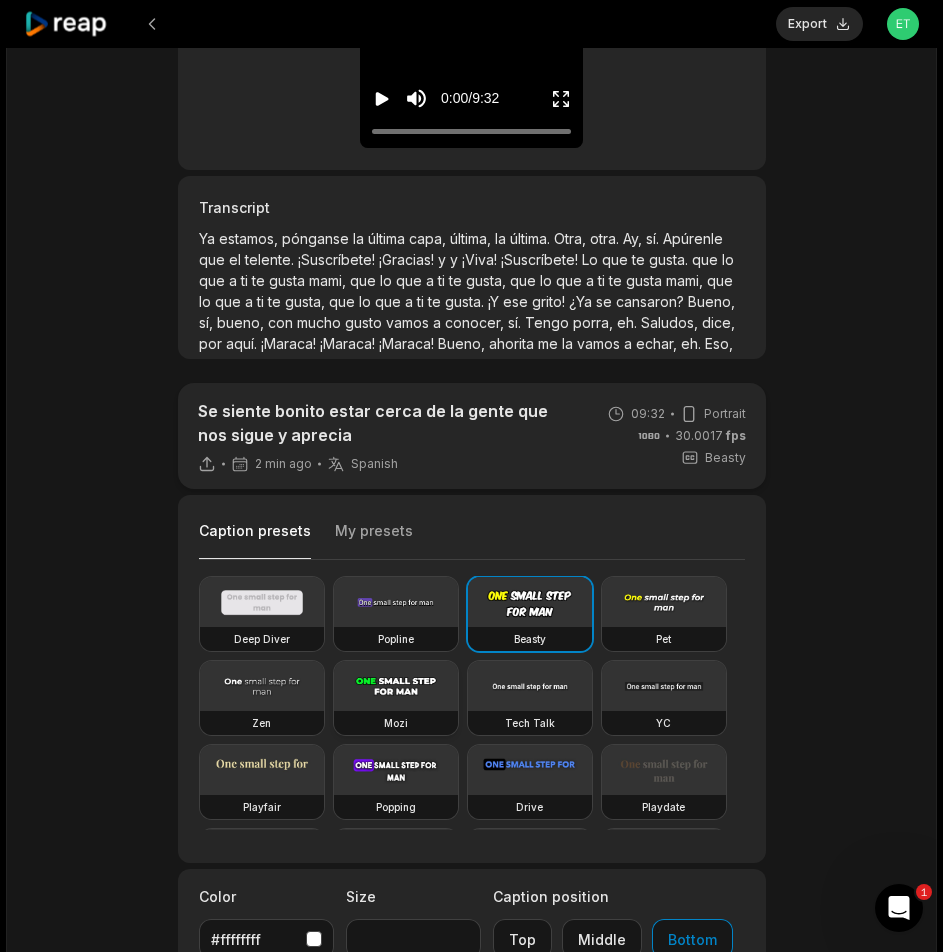 click at bounding box center [396, 686] 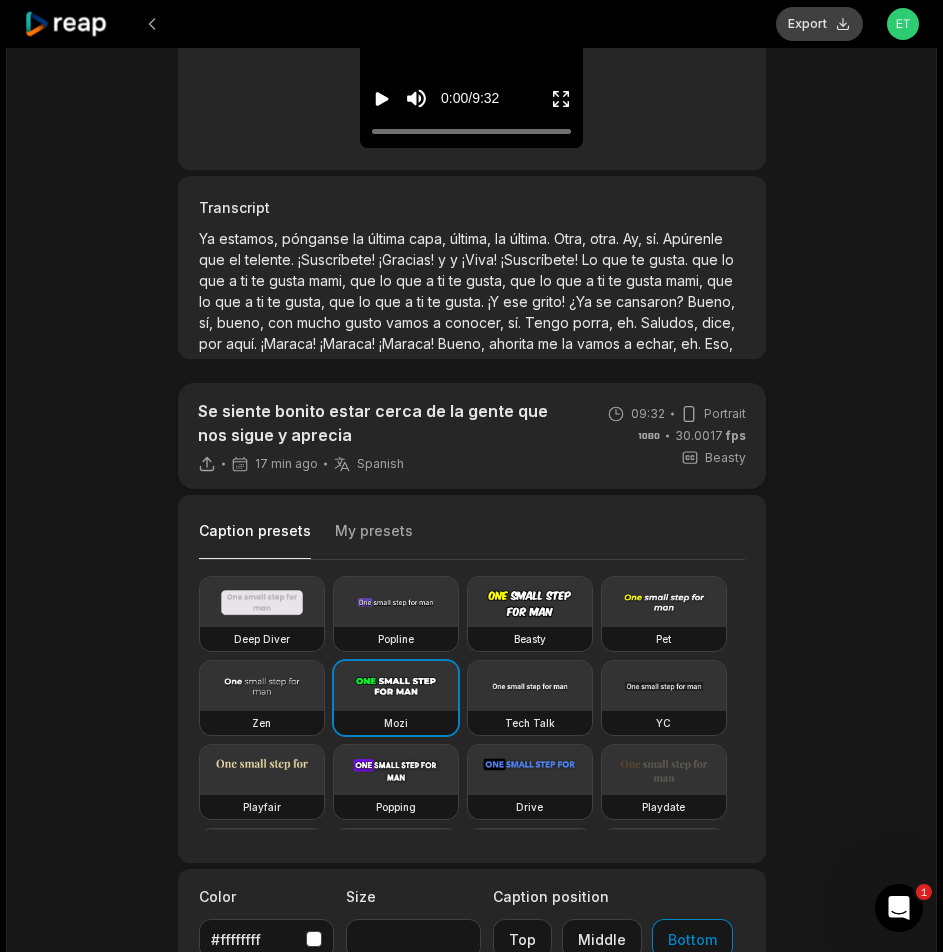 click on "Export" at bounding box center [819, 24] 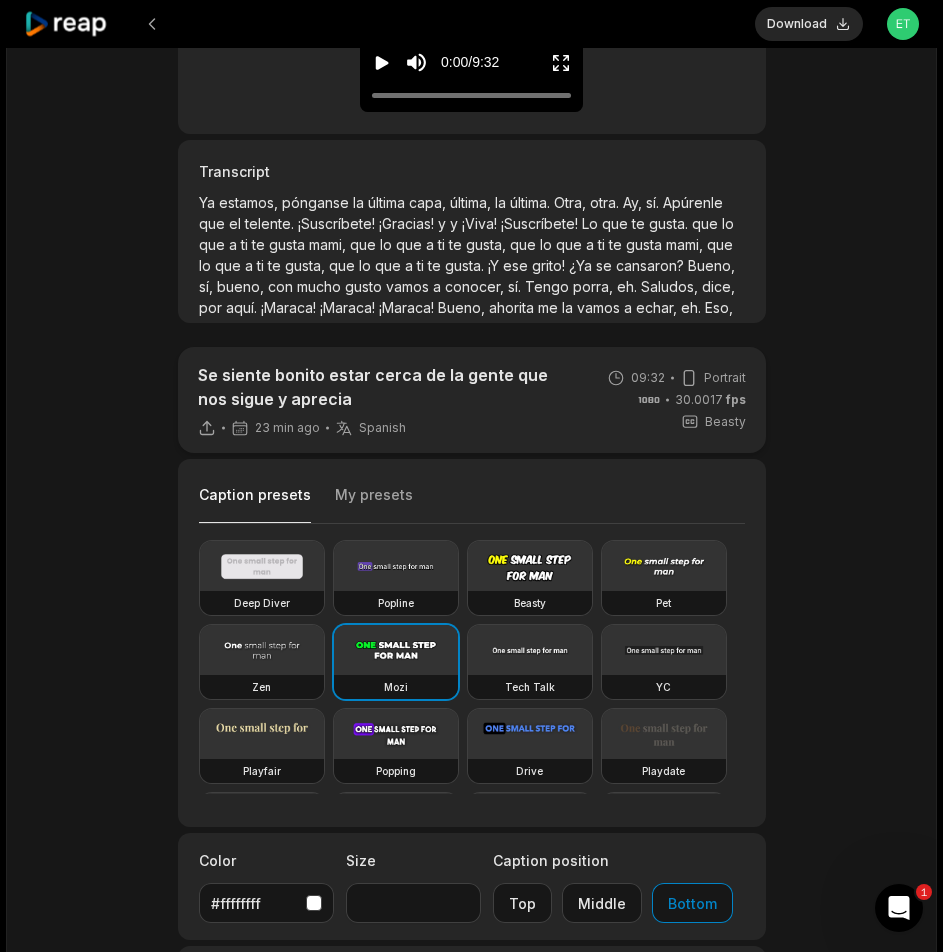 scroll, scrollTop: 400, scrollLeft: 0, axis: vertical 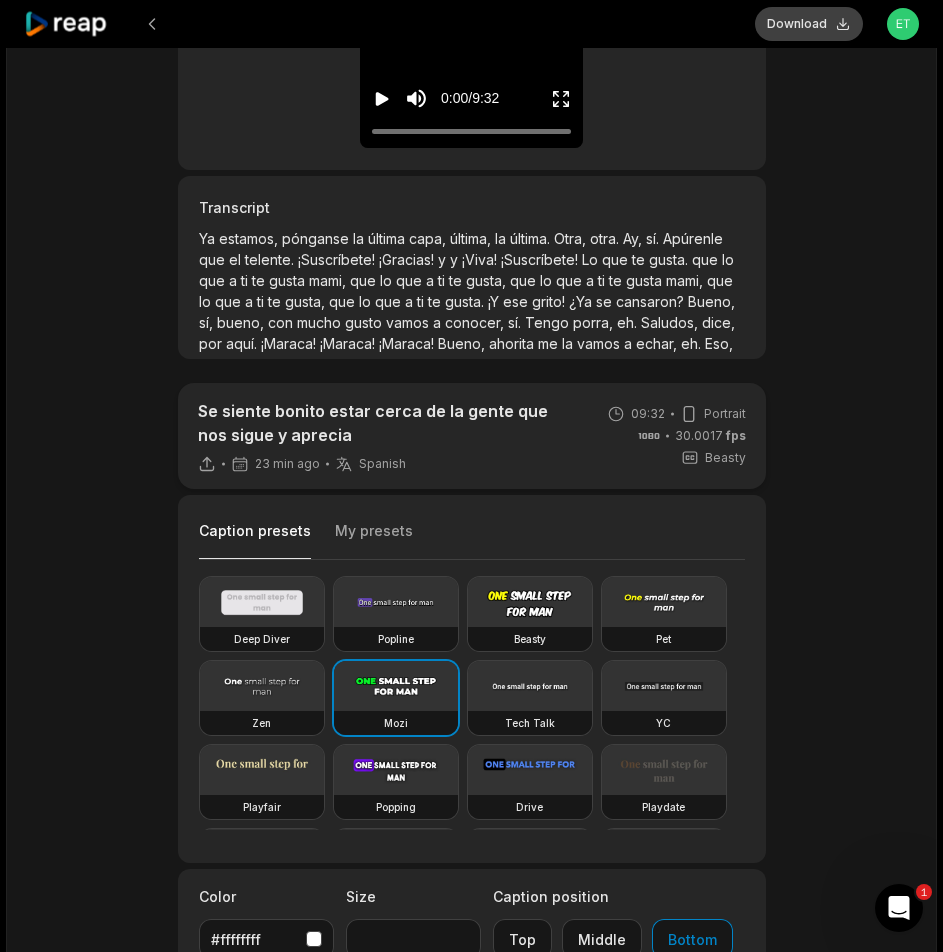 click on "Download" at bounding box center [809, 24] 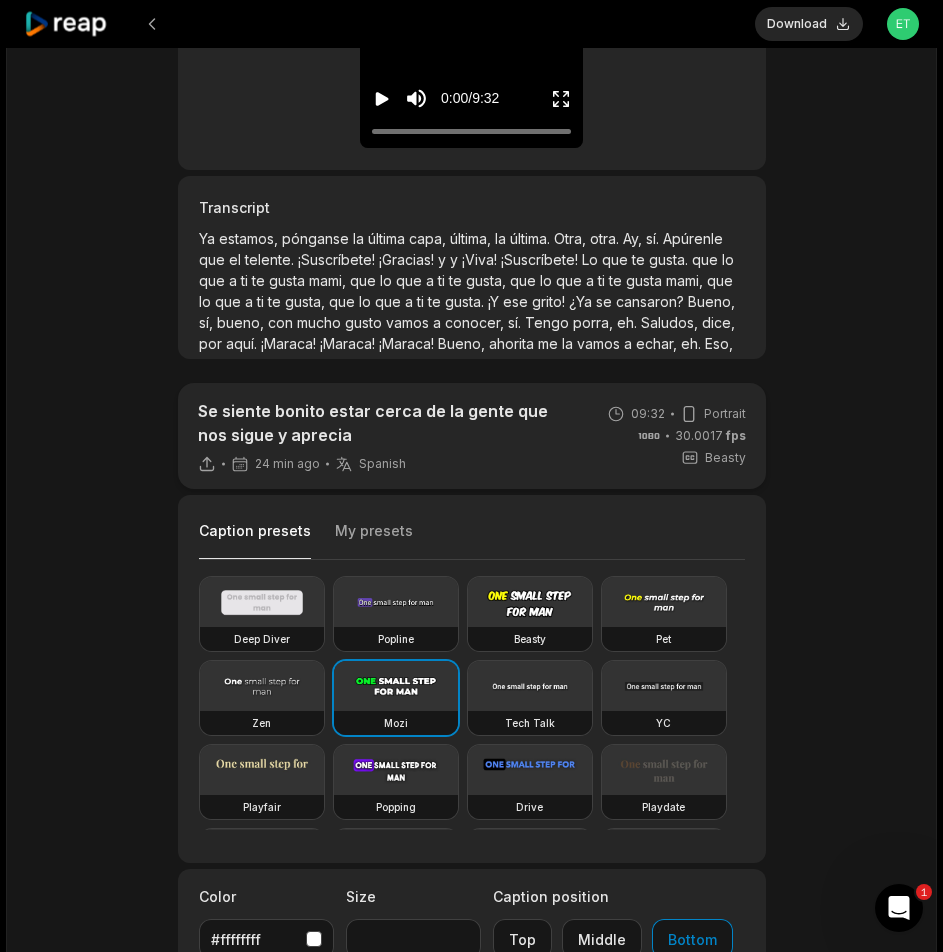 click 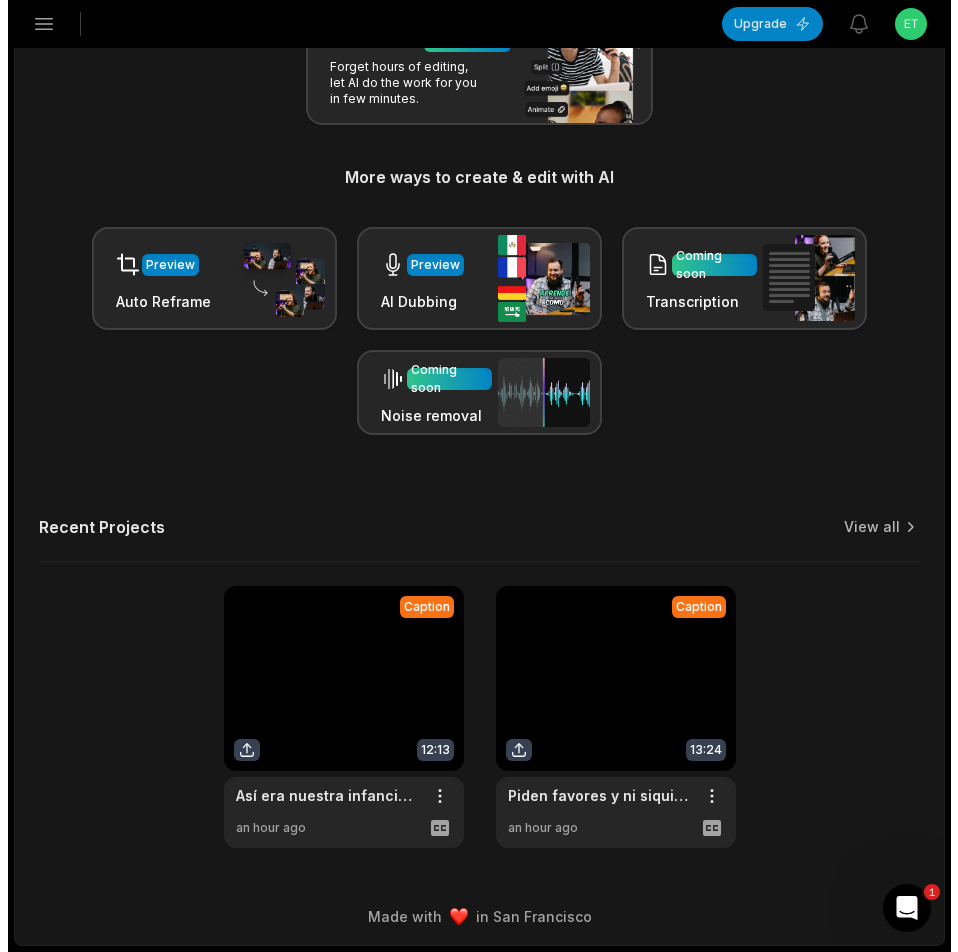 scroll, scrollTop: 0, scrollLeft: 0, axis: both 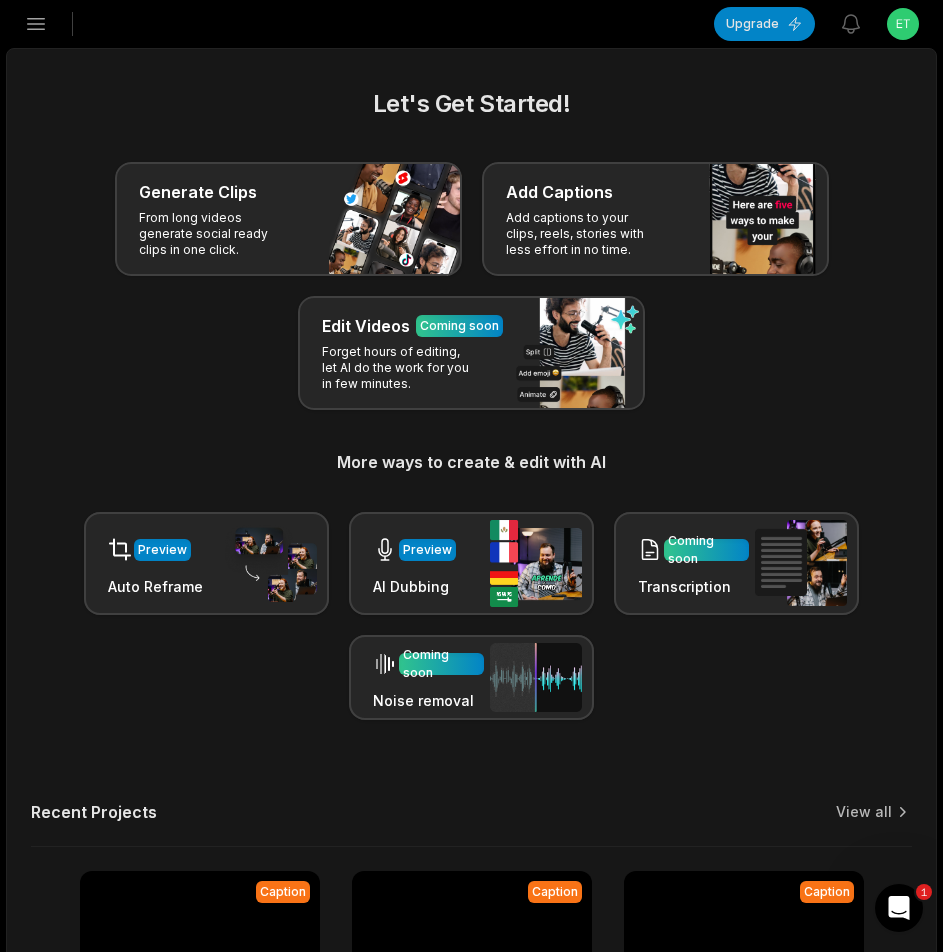 click 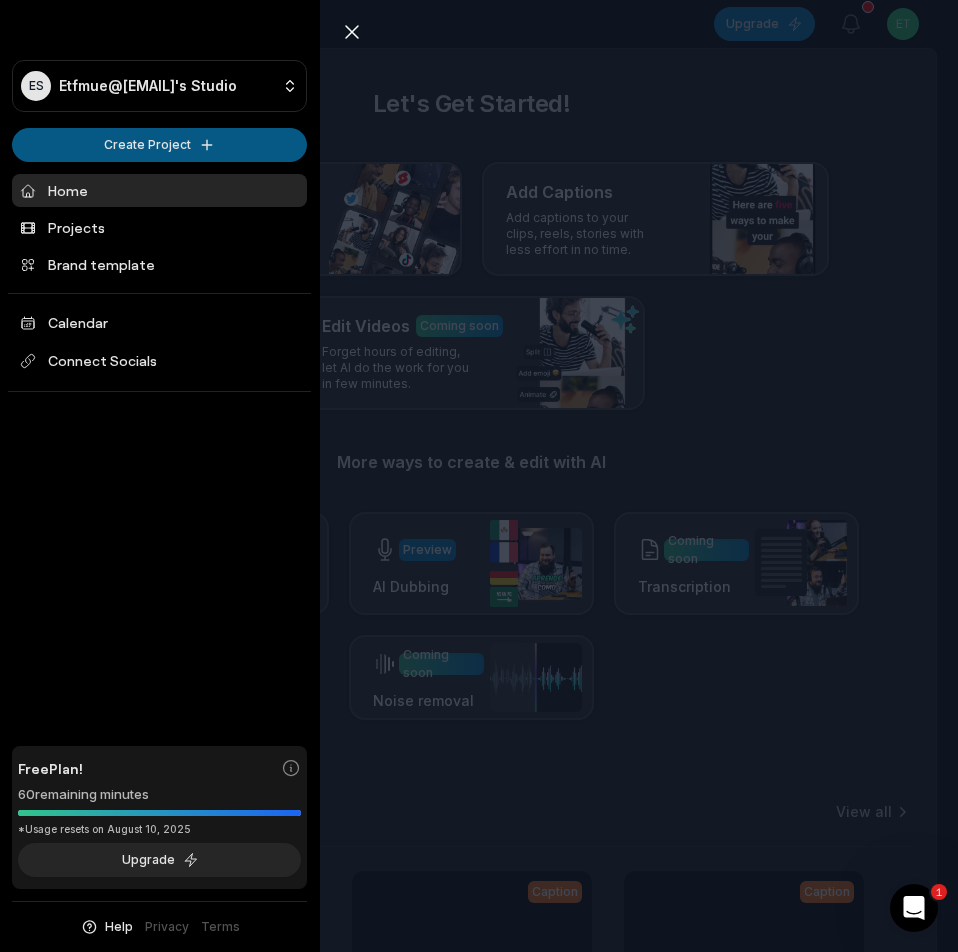 click on "ES Etfmue@telegmail.com's Studio Create Project Home Projects Brand template Calendar Connect Socials Free  Plan! 60  remaining minutes *Usage resets on August 10, 2025 Upgrade Help Privacy Terms Open sidebar Upgrade View notifications Open user menu   Let's Get Started! Generate Clips From long videos generate social ready clips in one click. Add Captions Add captions to your clips, reels, stories with less effort in no time. Edit Videos Coming soon Forget hours of editing, let AI do the work for you in few minutes. More ways to create & edit with AI Preview Auto Reframe Preview AI Dubbing Coming soon Transcription Coming soon Noise removal Recent Projects View all Caption 09:32 Se siente bonito estar cerca de la gente que nos sigue y aprecia Open options 24 minutes ago Caption 12:13 Así era nuestra infancia y fuimos muy felices Open options an hour ago Caption 13:24 Piden favores y ni siquiera dan para el refresco Open options an hour ago Made with   in San Francisco 1 Close sidebar ES Create Project Home" at bounding box center [479, 476] 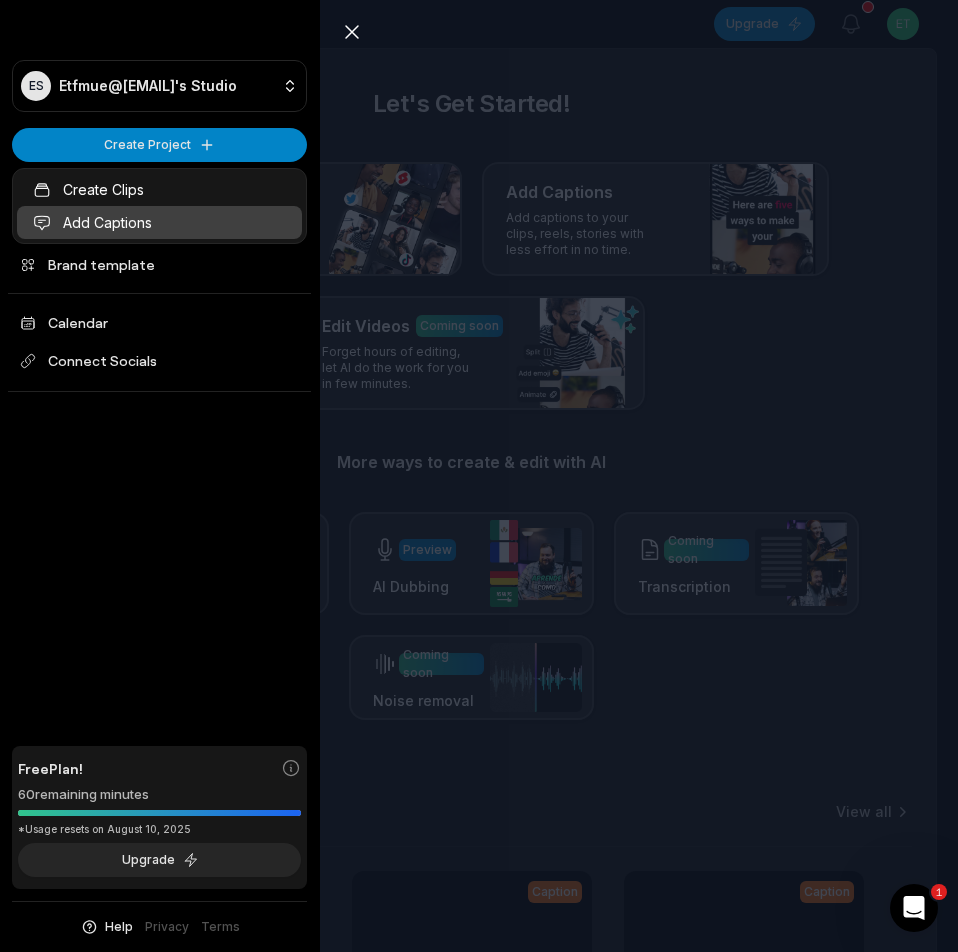 click on "Add Captions" at bounding box center (159, 222) 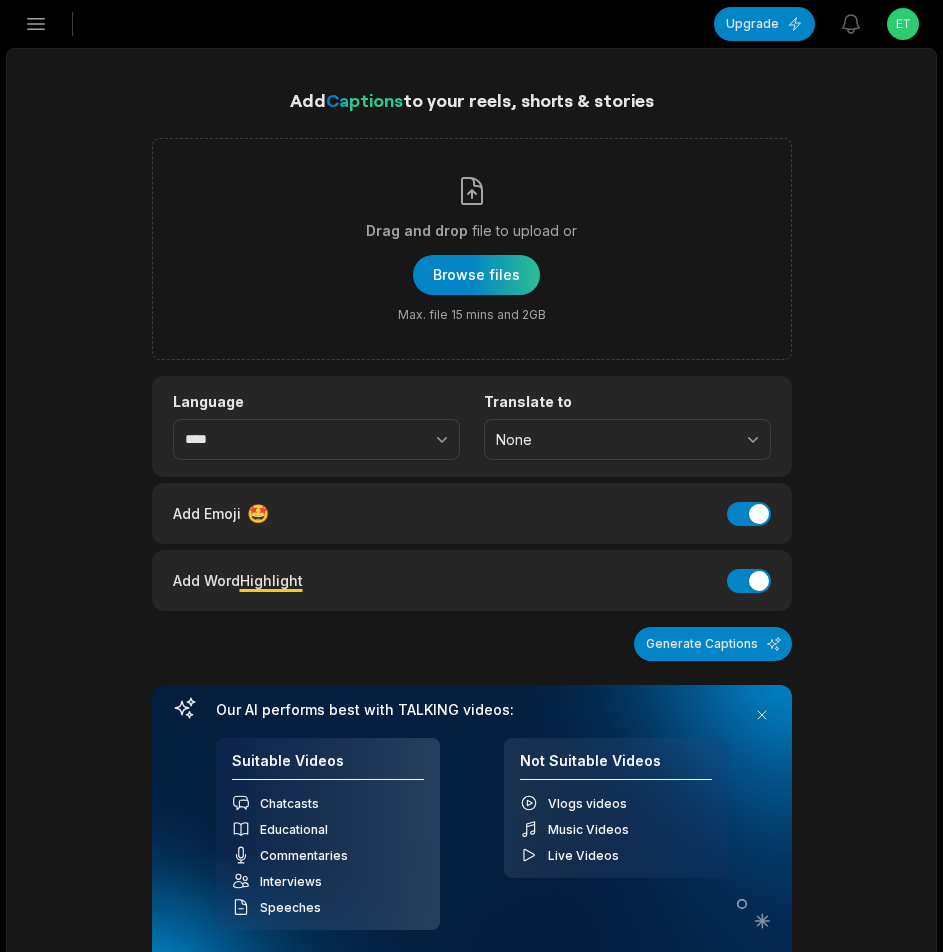 scroll, scrollTop: 0, scrollLeft: 0, axis: both 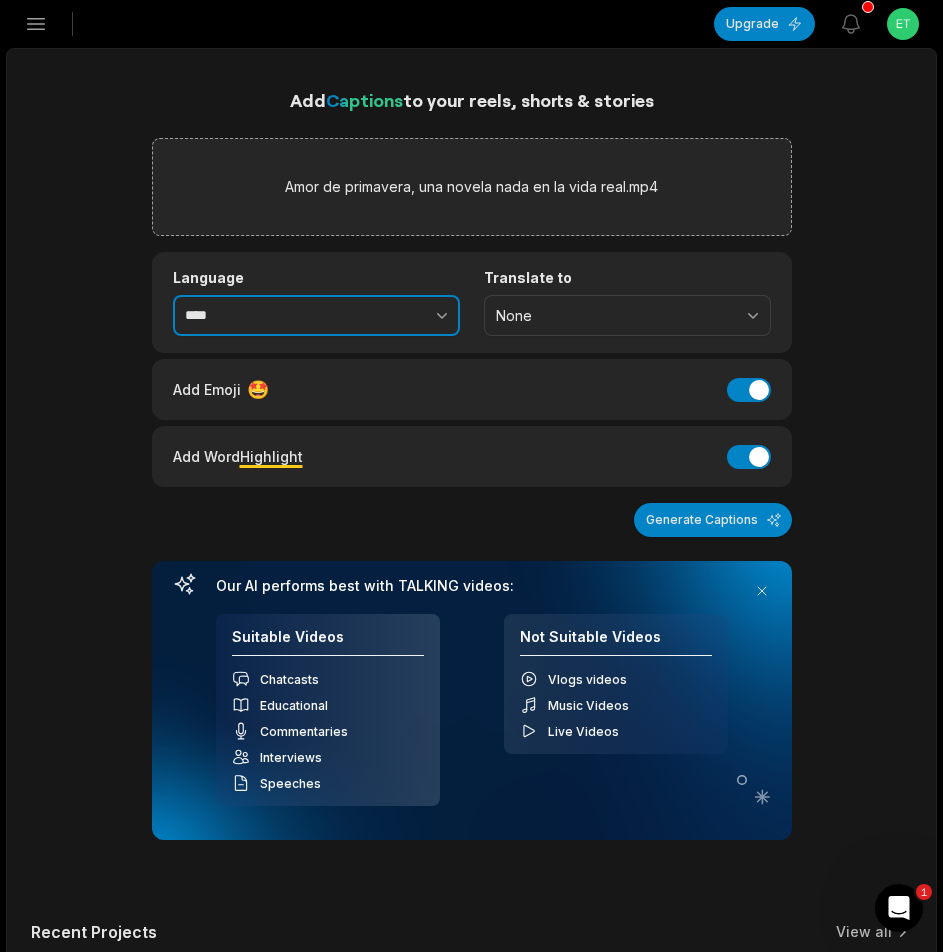 click 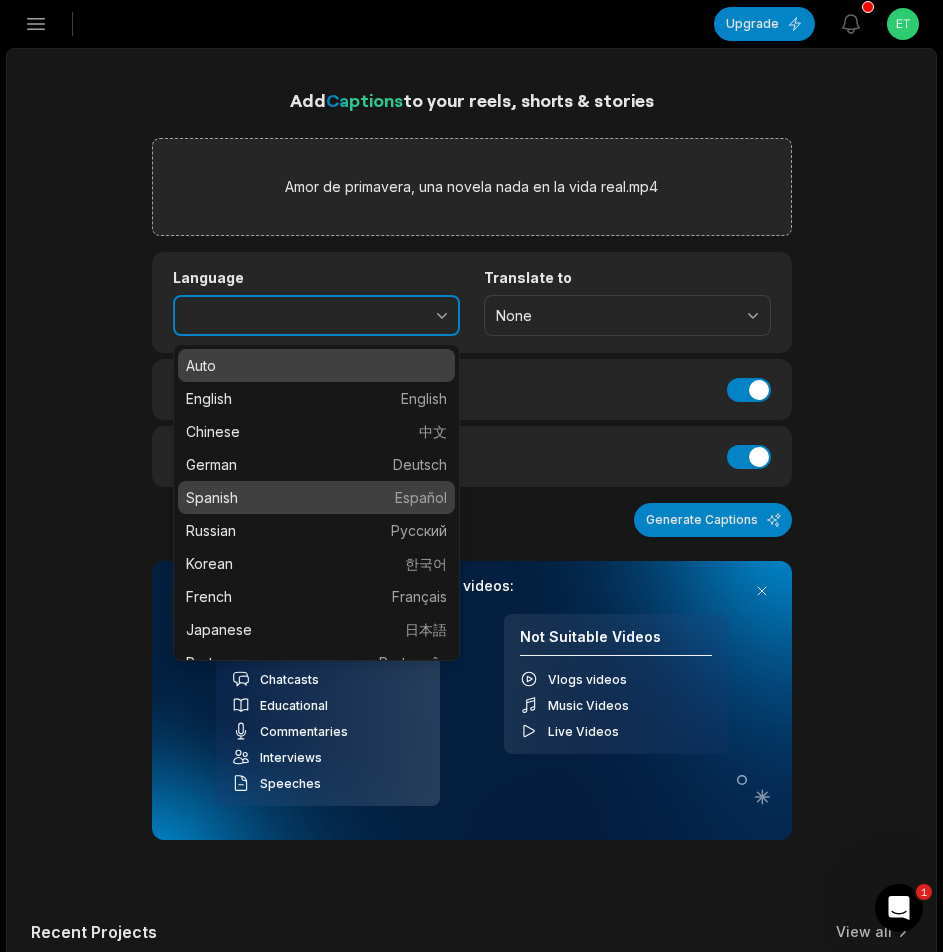 type on "*******" 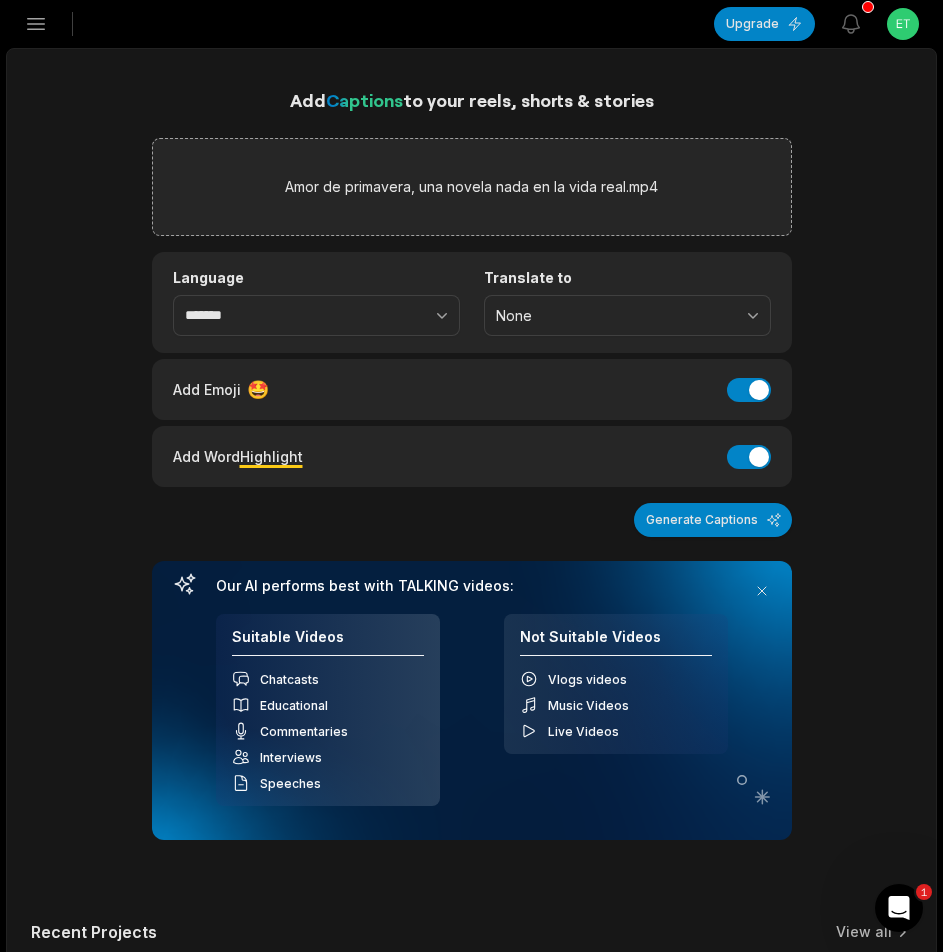 click on "Generate Captions" at bounding box center (713, 520) 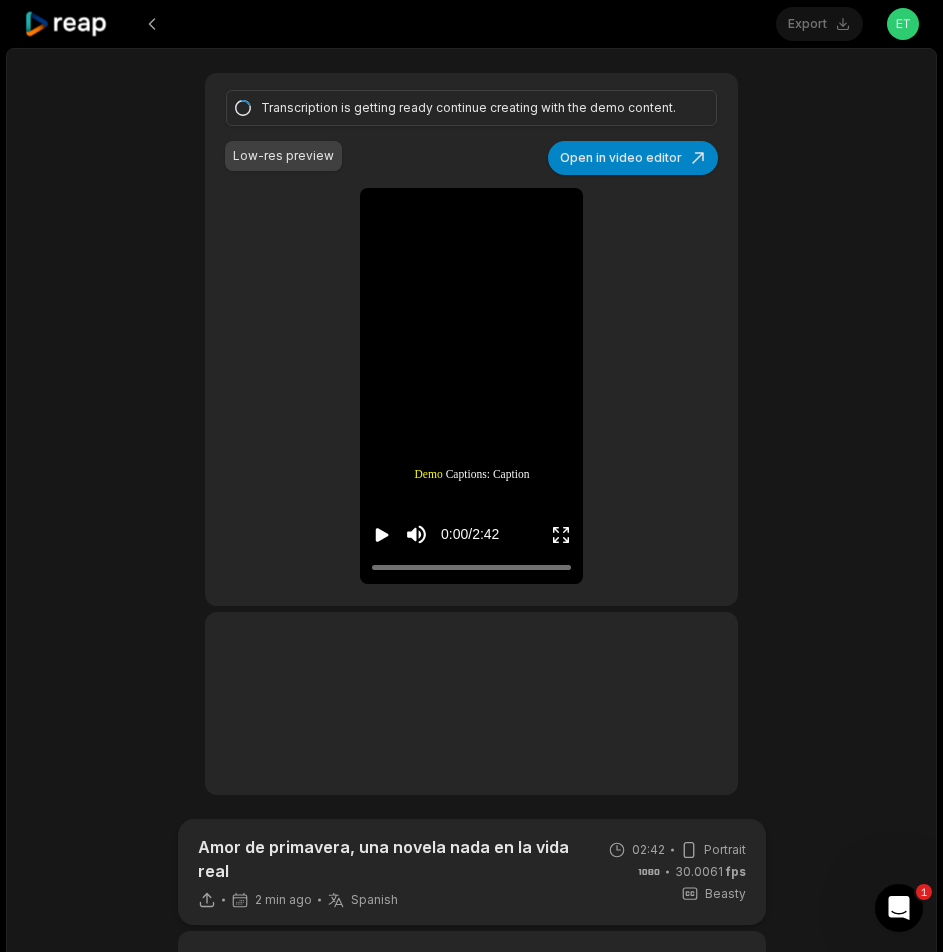 click on "Amor de primavera, una novela nada en la vida real 2 min ago Spanish es 02:42 Portrait 30.0061   fps Beasty Caption presets My presets Deep Diver Popline Beasty Pet Zen Mozi Tech Talk YC Playfair Popping Drive Playdate Galaxy Turban Flipper Spell Youshaei Pod P Noah Phantom Color #ffffffff Size ** Caption position Top Middle Bottom Highlight #ffff00ff Add Emoji 🤩 Add Emoji Add Word  Highlight Add Word Highlight Publish Save draft Transcription is getting ready continue creating with the demo content. Low-res preview Open in video editor Demo Demo   Captions: Captions:   Caption Caption style style   of of   your your   choice choice will will   be be   applied applied   here here with with   the the   original original transcript transcript of of   the the   video video Demo Demo   Captions: Captions:   Caption Caption style style   of of   your your   choice choice will will   be be   applied applied   here here with with   the the   original original transcript transcript of of" at bounding box center [471, 889] 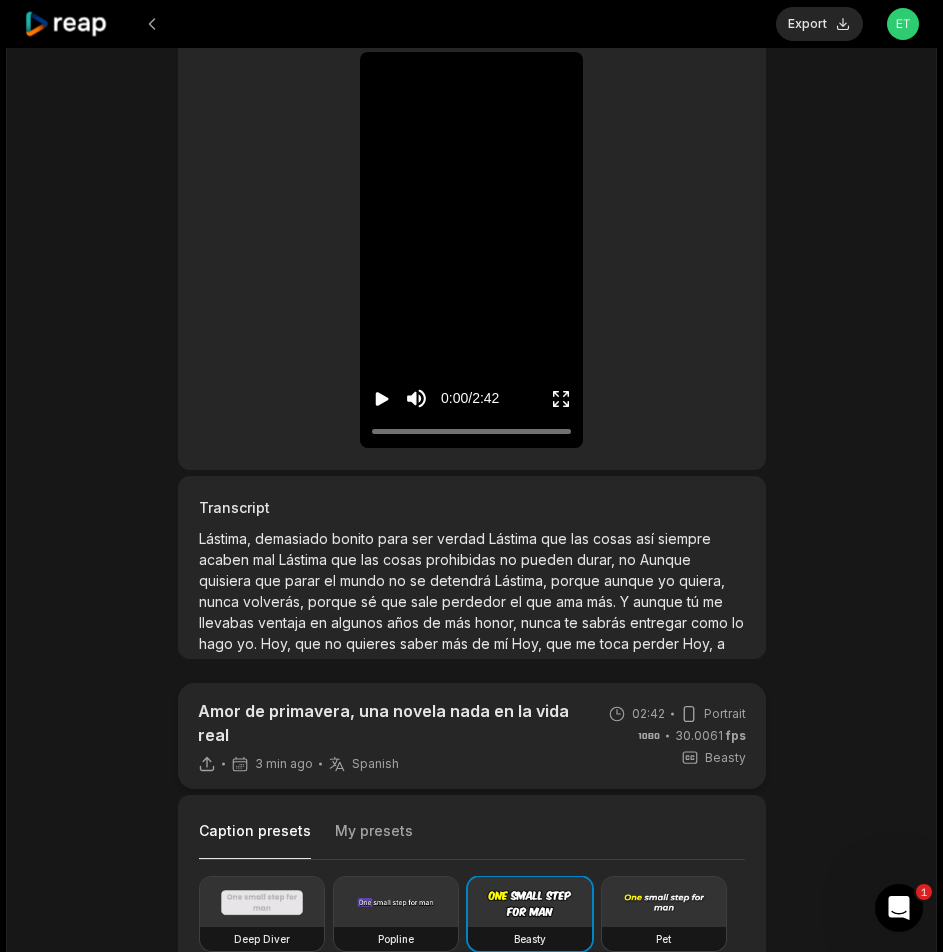 scroll, scrollTop: 200, scrollLeft: 0, axis: vertical 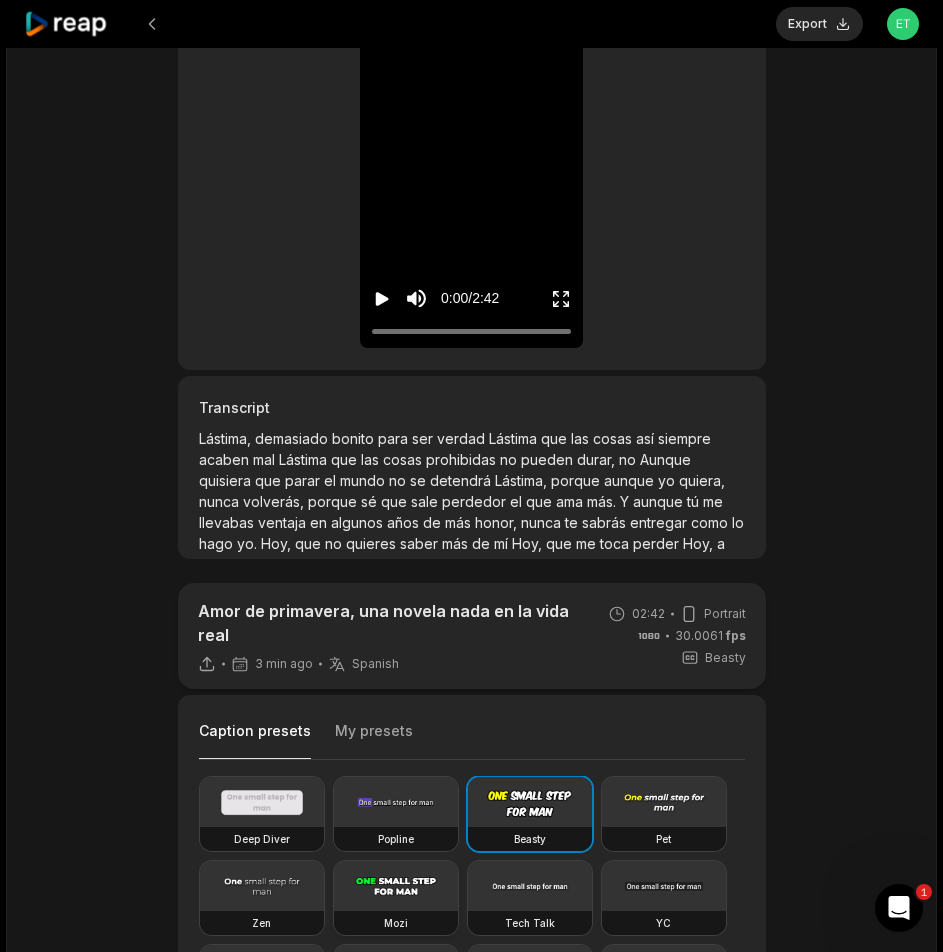 click at bounding box center (396, 886) 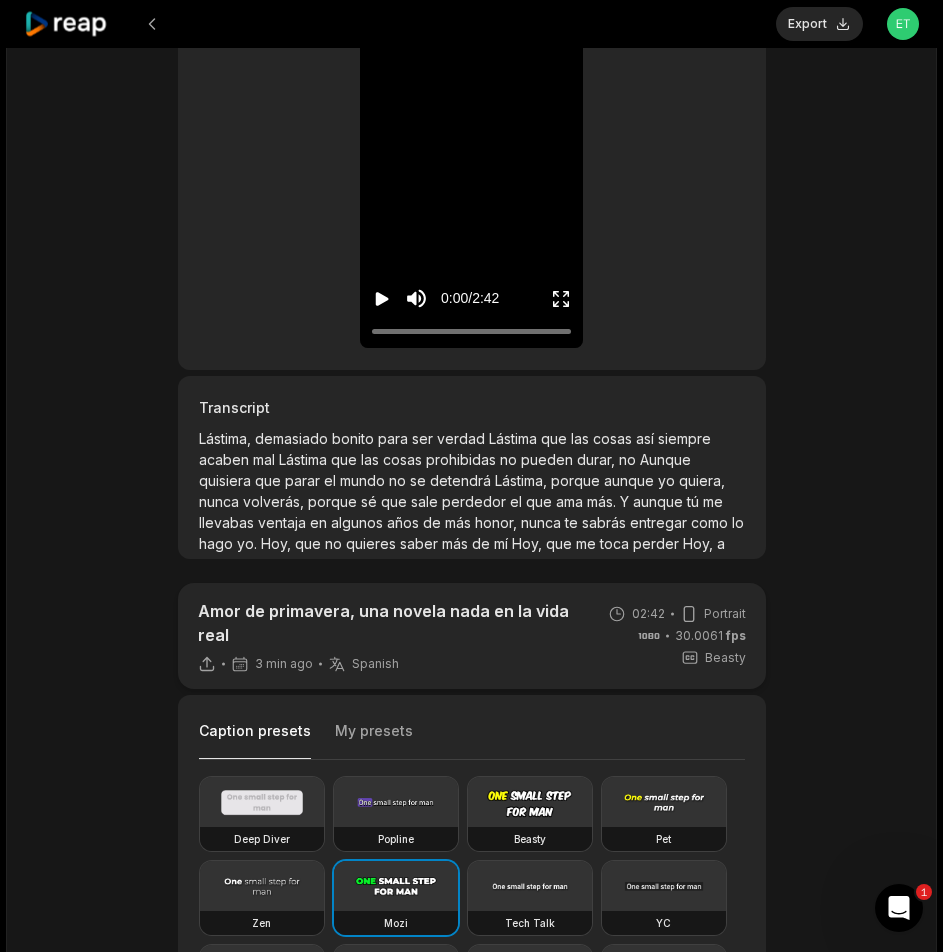 scroll, scrollTop: 0, scrollLeft: 0, axis: both 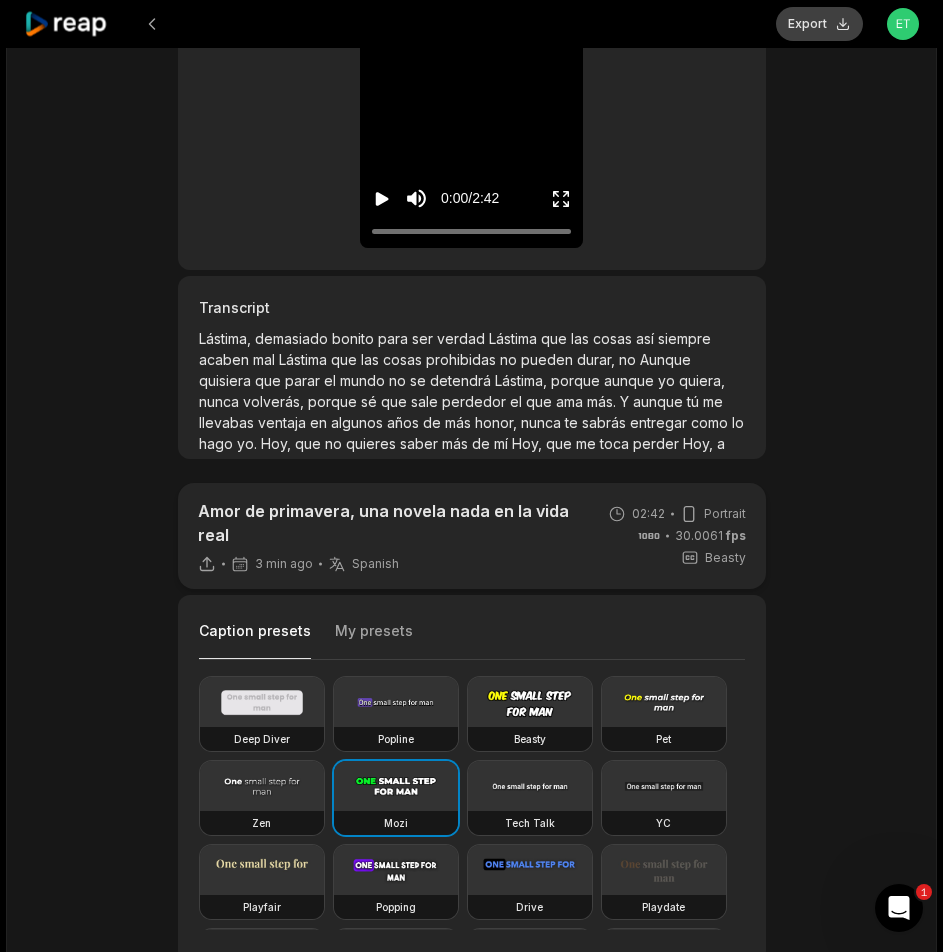 click on "Export" at bounding box center [819, 24] 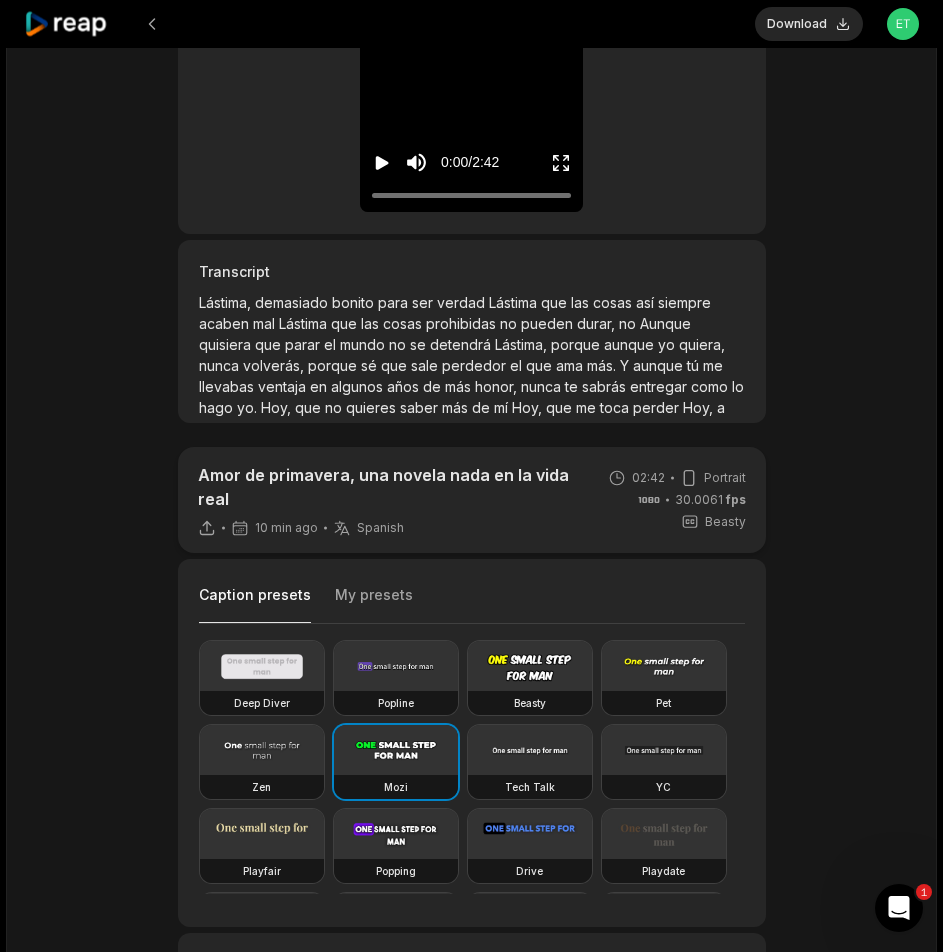scroll, scrollTop: 300, scrollLeft: 0, axis: vertical 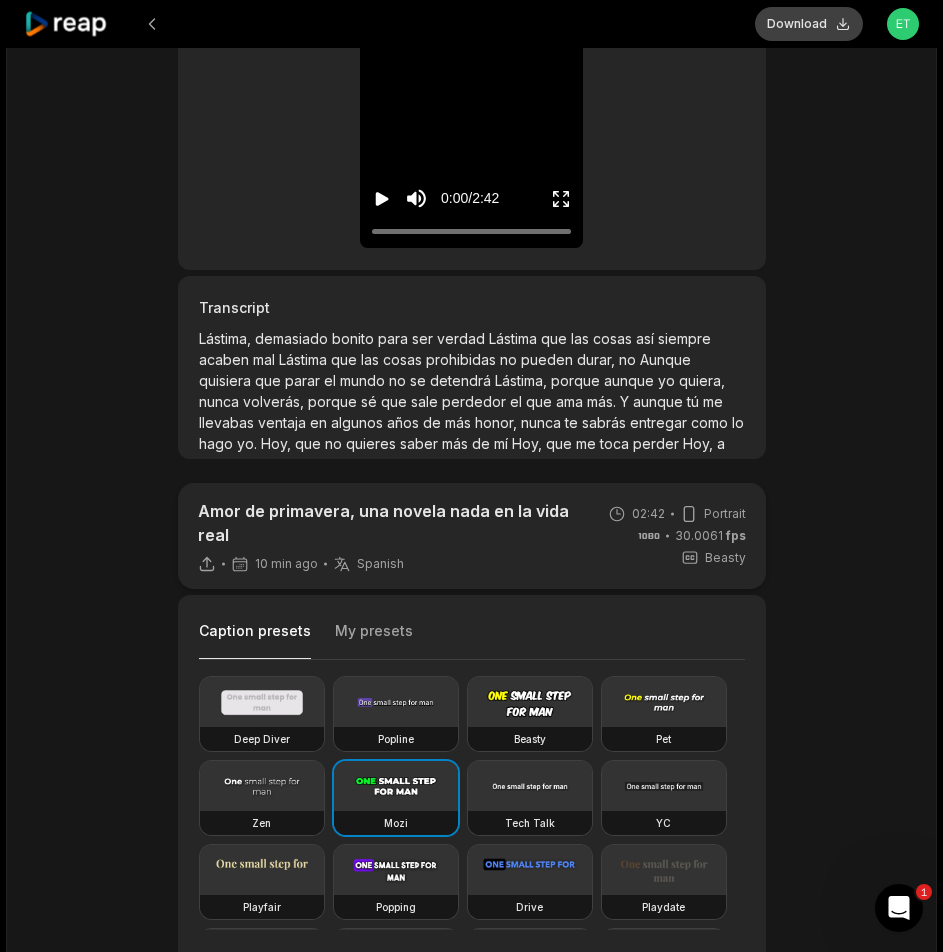 click on "Download" at bounding box center (809, 24) 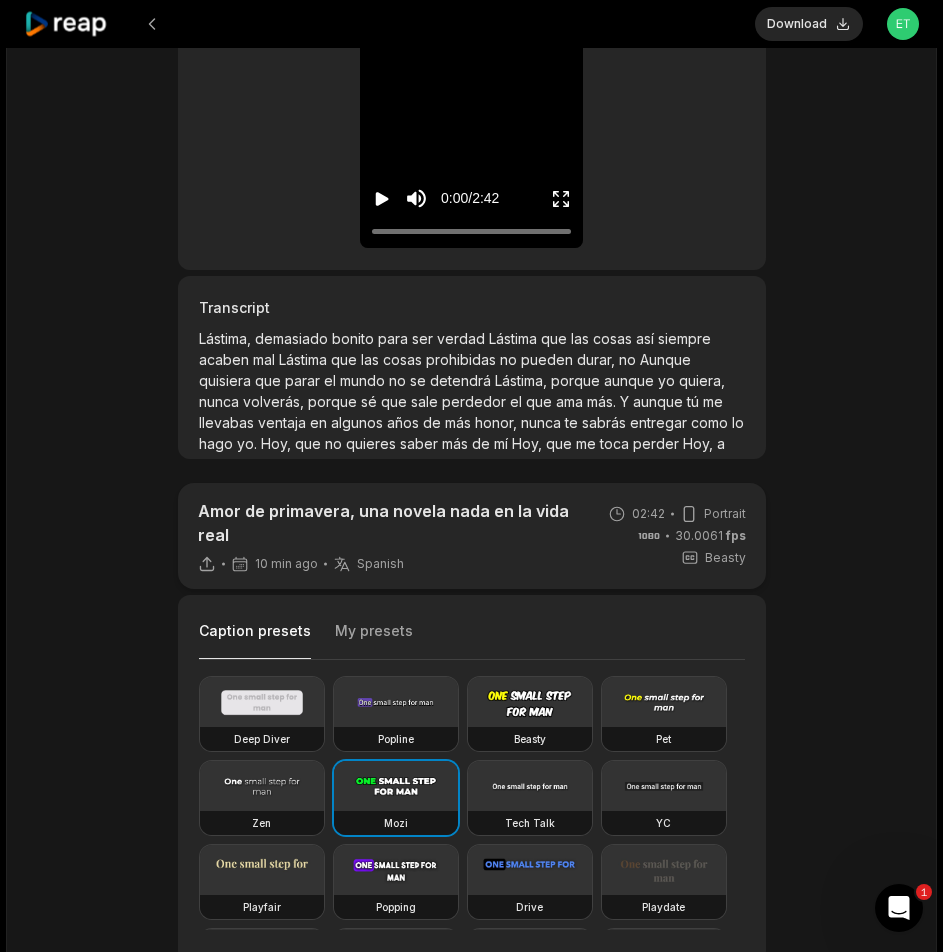 click 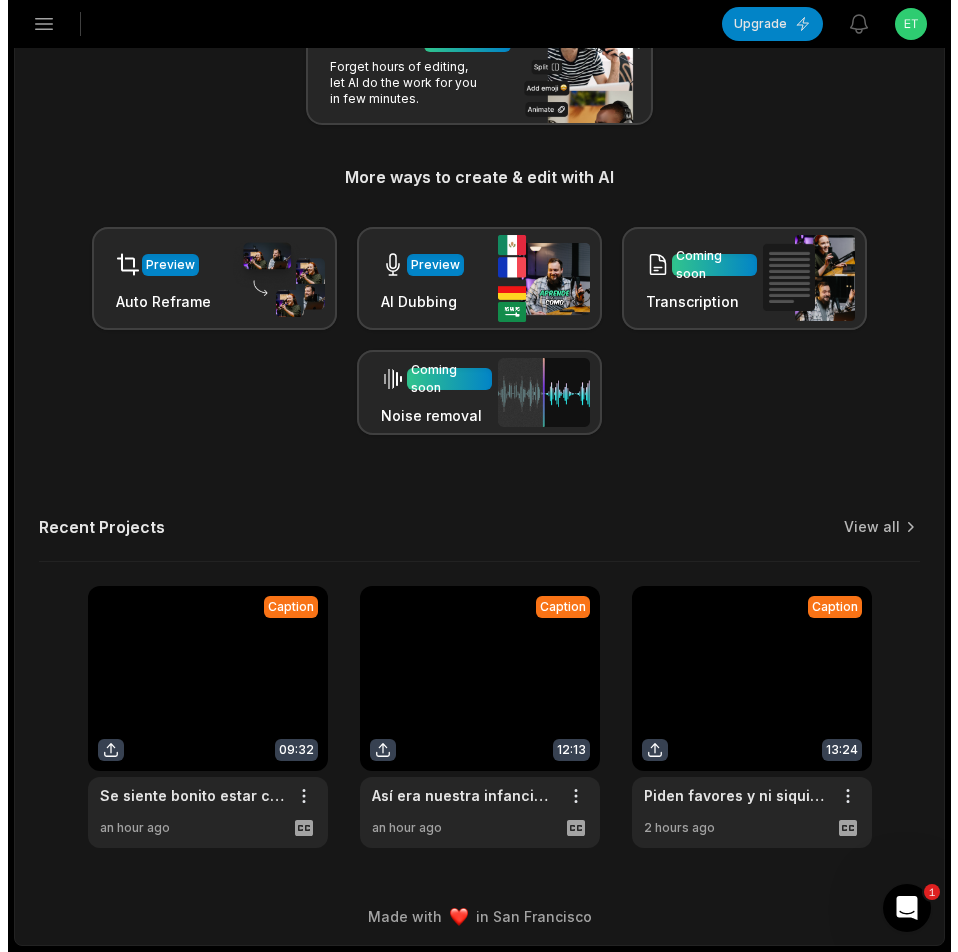 scroll, scrollTop: 0, scrollLeft: 0, axis: both 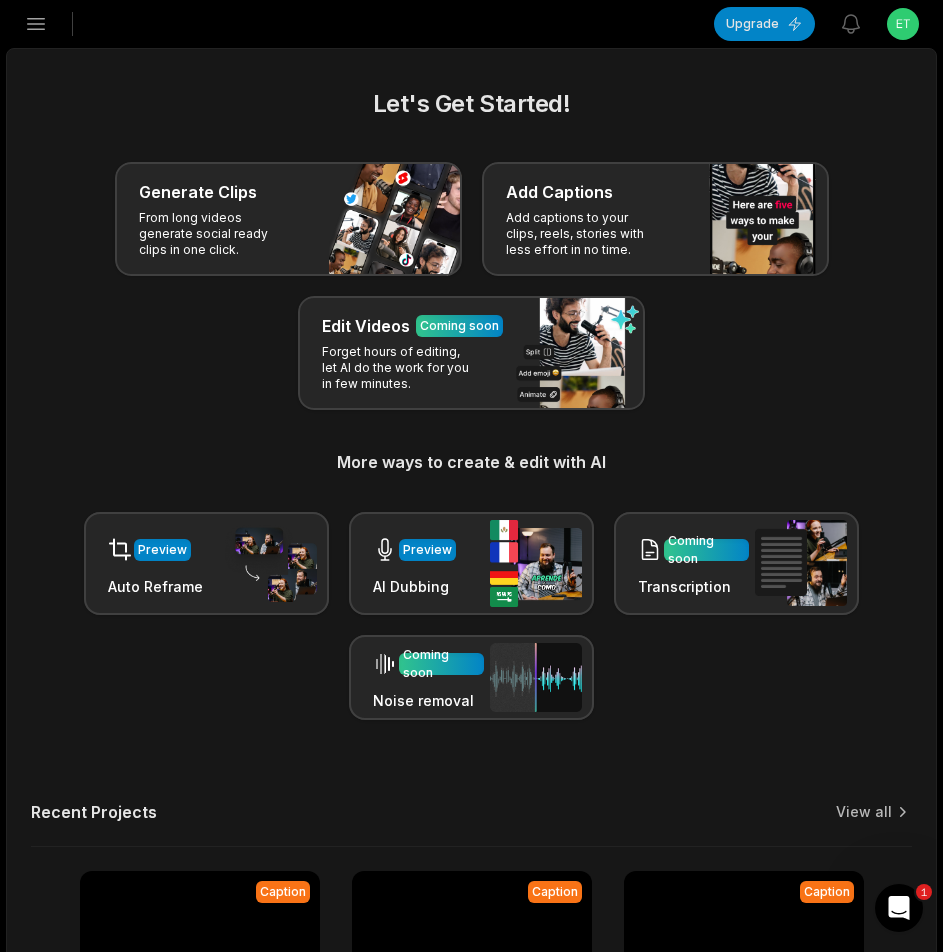 click 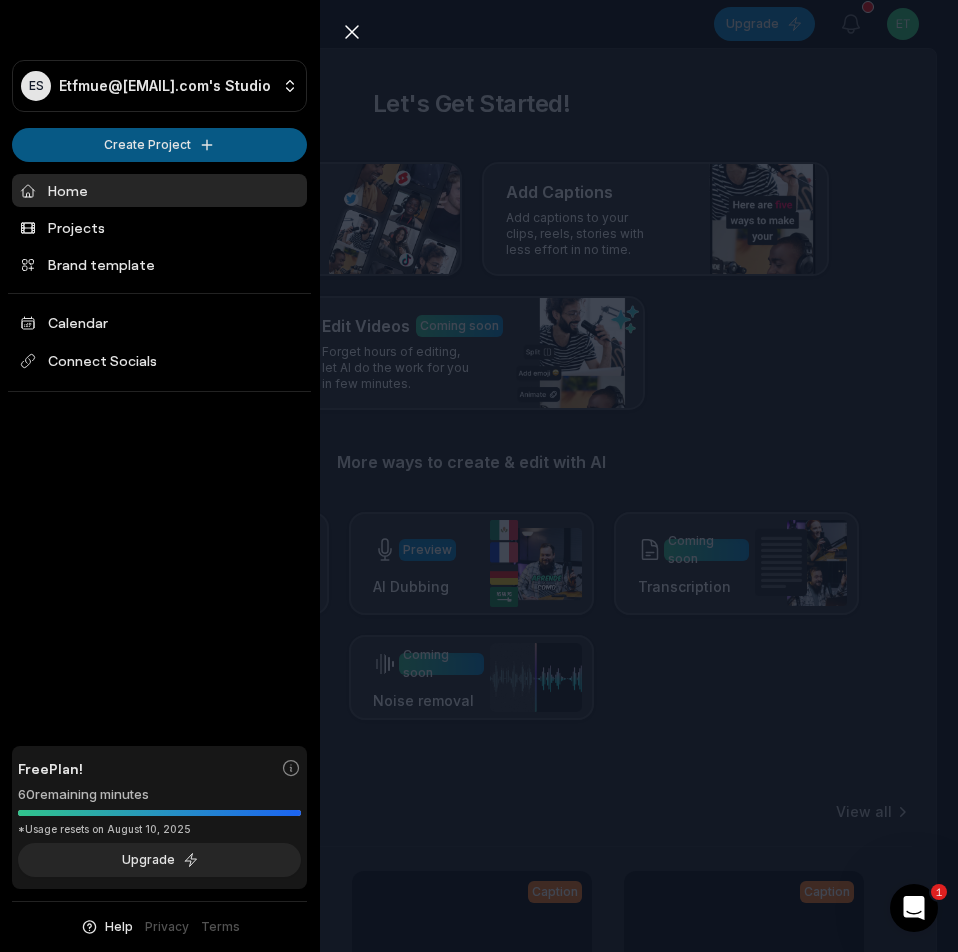 click on "ES Etfmue@telegmail.com's Studio Create Project Home Projects Brand template Calendar Connect Socials Free  Plan! 60  remaining minutes *Usage resets on August 10, 2025 Upgrade Help Privacy Terms Open sidebar Upgrade View notifications Open user menu   Let's Get Started! Generate Clips From long videos generate social ready clips in one click. Add Captions Add captions to your clips, reels, stories with less effort in no time. Edit Videos Coming soon Forget hours of editing, let AI do the work for you in few minutes. More ways to create & edit with AI Preview Auto Reframe Preview AI Dubbing Coming soon Transcription Coming soon Noise removal Recent Projects View all Caption 09:32 Se siente bonito estar cerca de la gente que nos sigue y aprecia Open options an hour ago Caption 12:13 Así era nuestra infancia y fuimos muy felices Open options an hour ago Caption 13:24 Piden favores y ni siquiera dan para el refresco Open options 2 hours ago Made with   in San Francisco 1 Close sidebar ES Create Project Home 60" at bounding box center (479, 476) 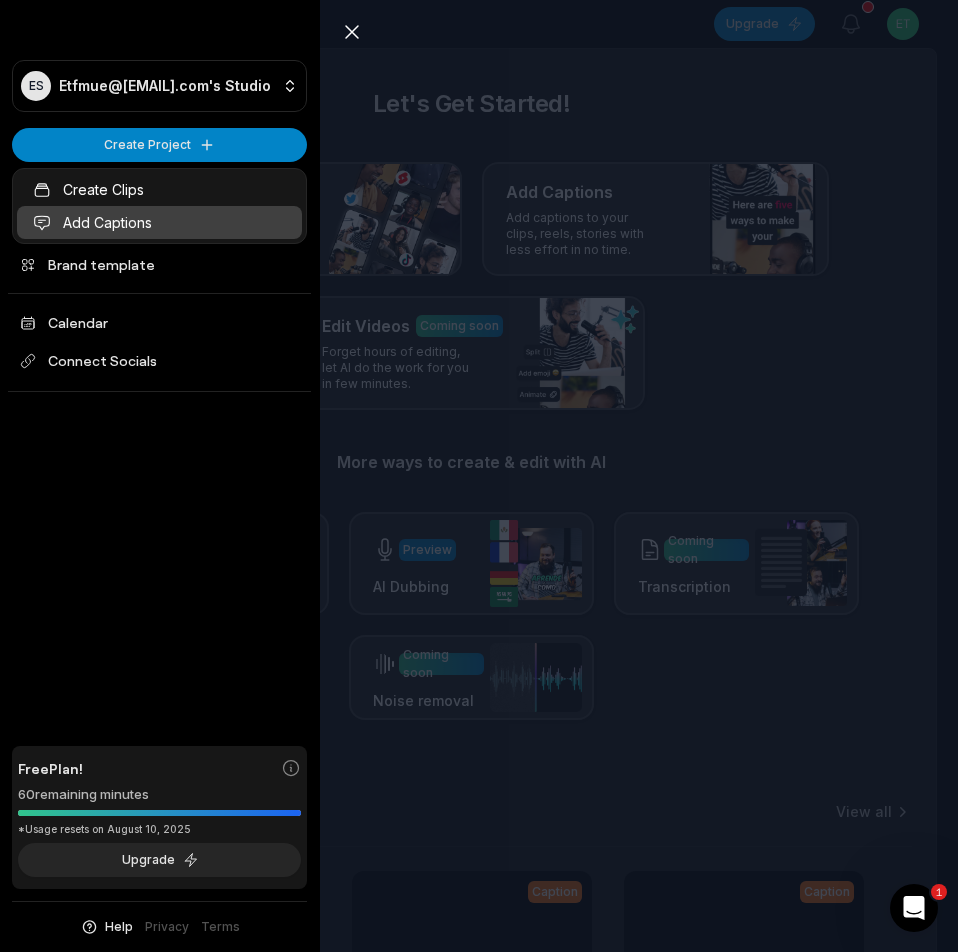 click on "Add Captions" at bounding box center (159, 222) 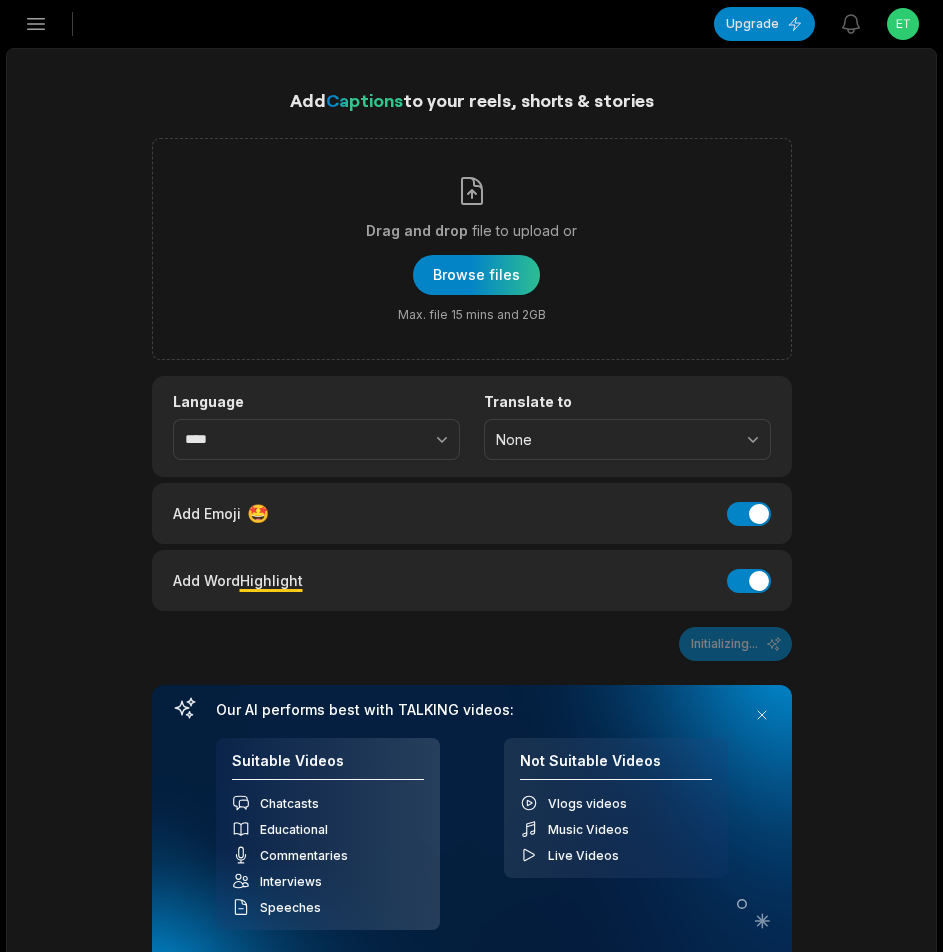 scroll, scrollTop: 0, scrollLeft: 0, axis: both 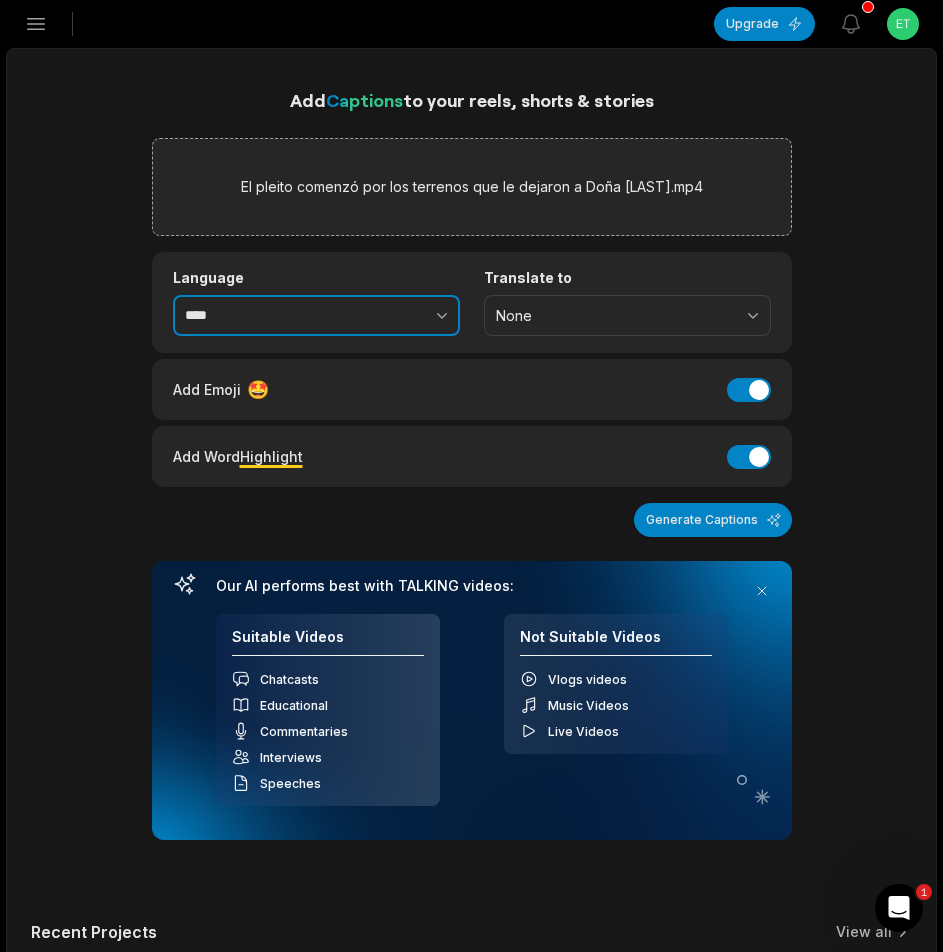 click at bounding box center (398, 316) 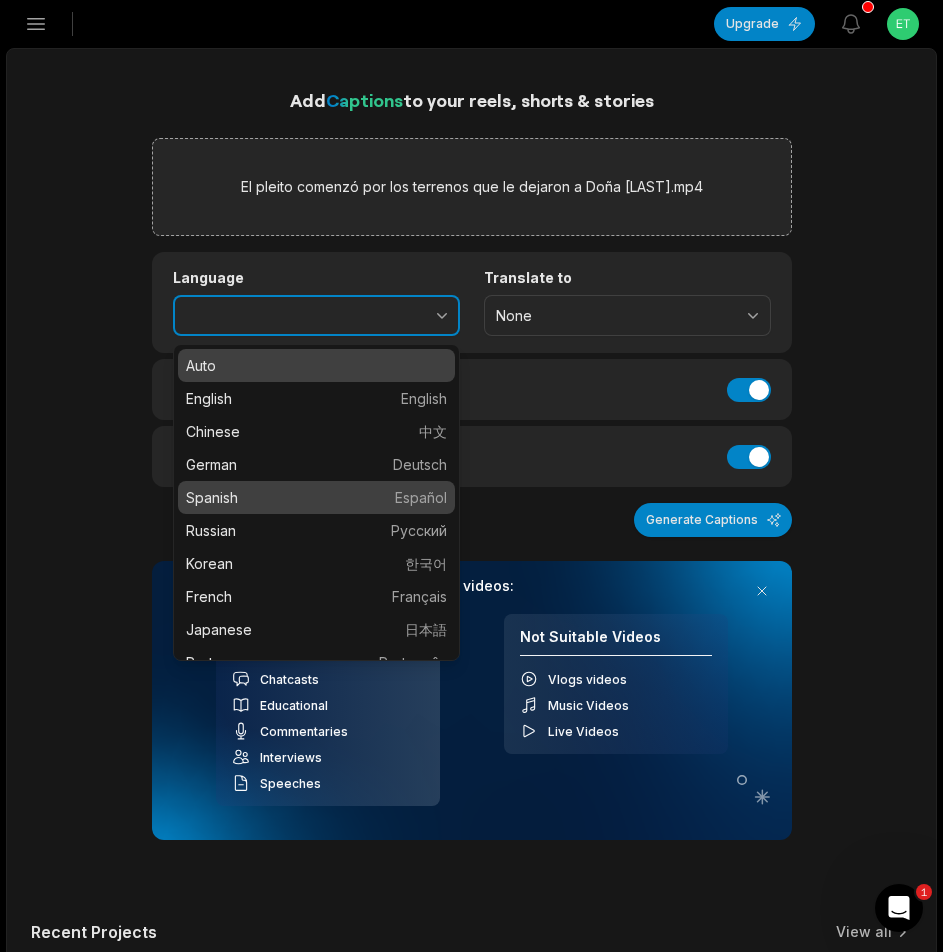 type on "*******" 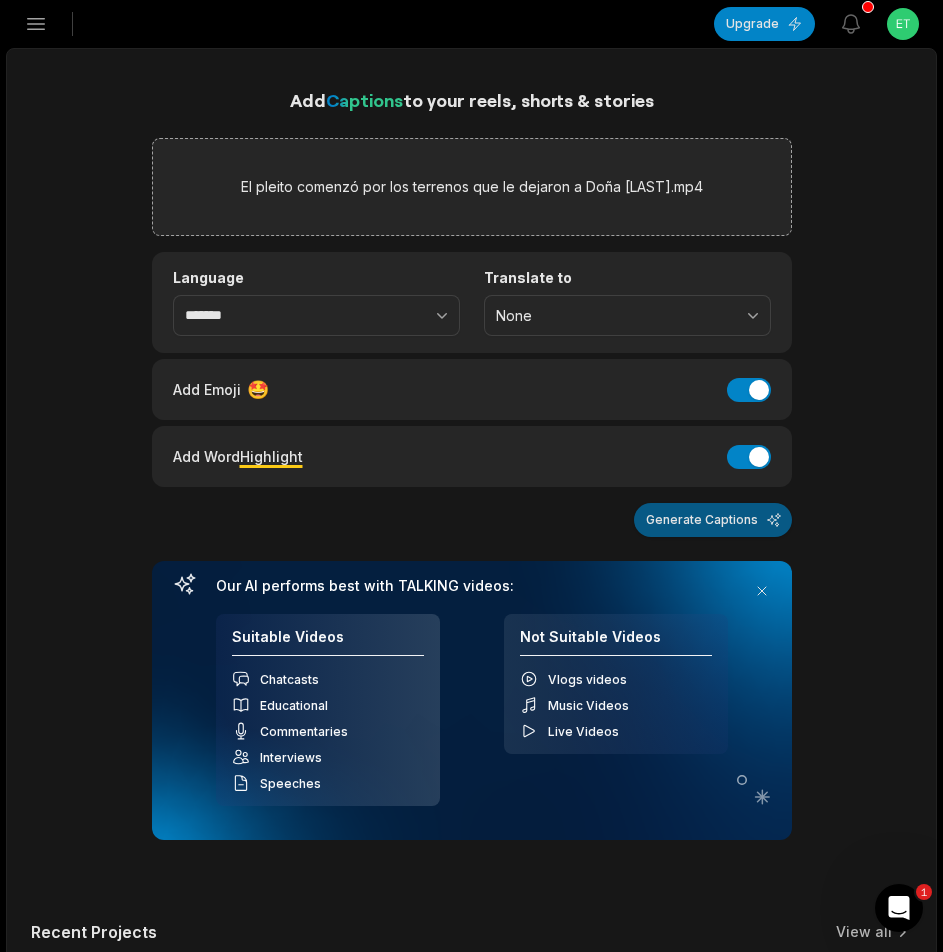 click on "Generate Captions" at bounding box center [713, 520] 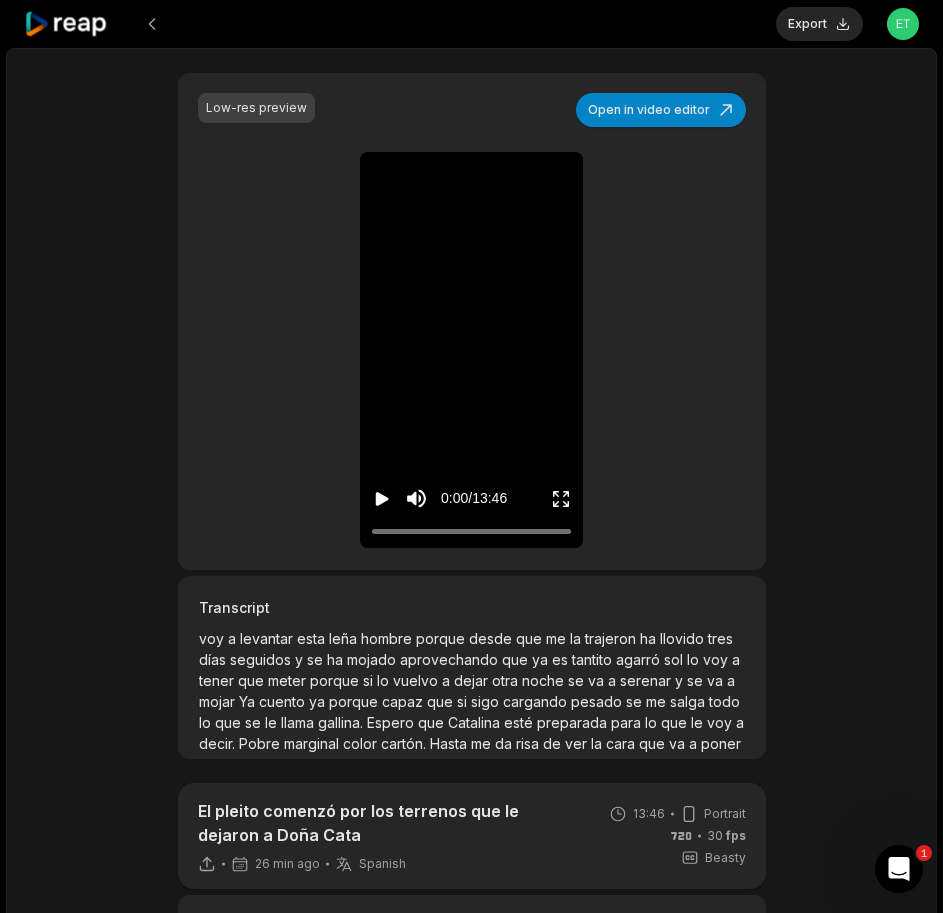 scroll, scrollTop: 300, scrollLeft: 0, axis: vertical 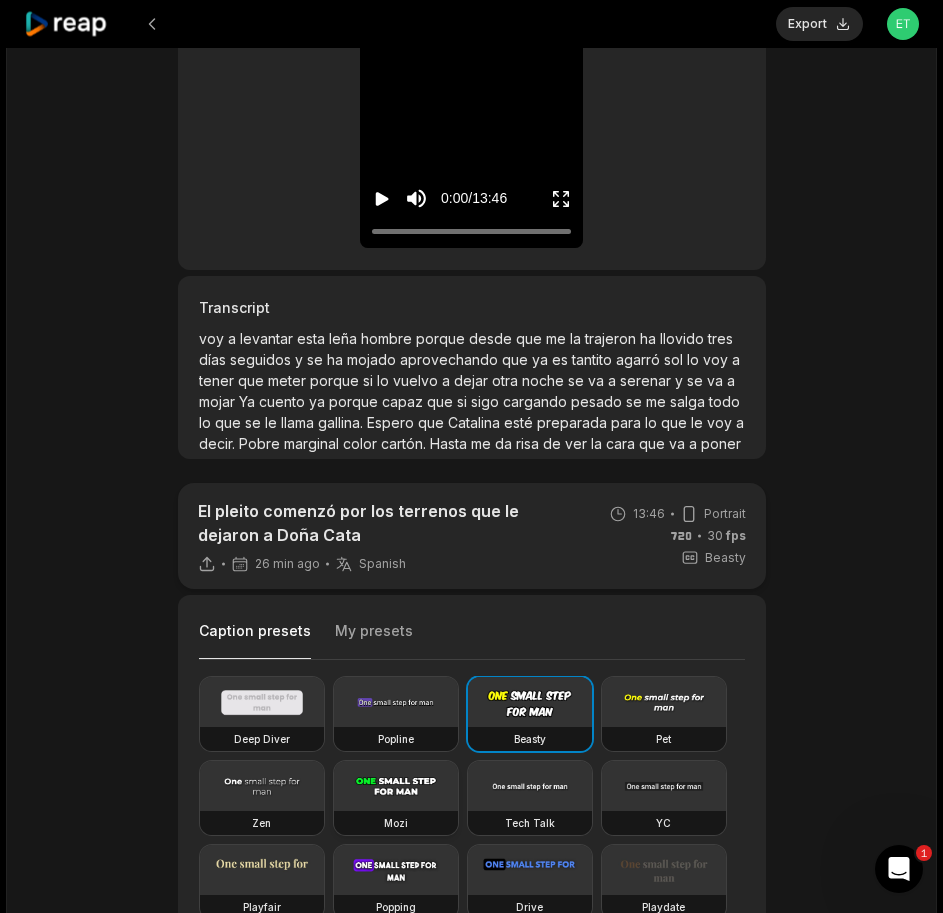 click at bounding box center [396, 786] 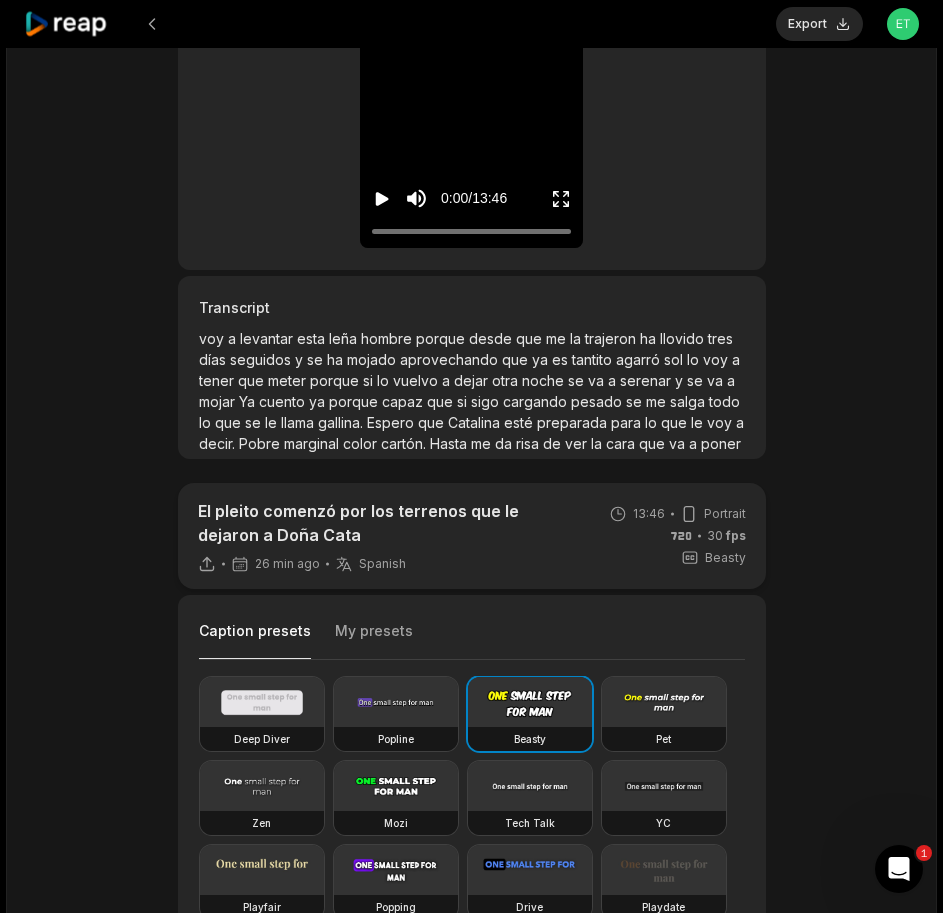 type on "**" 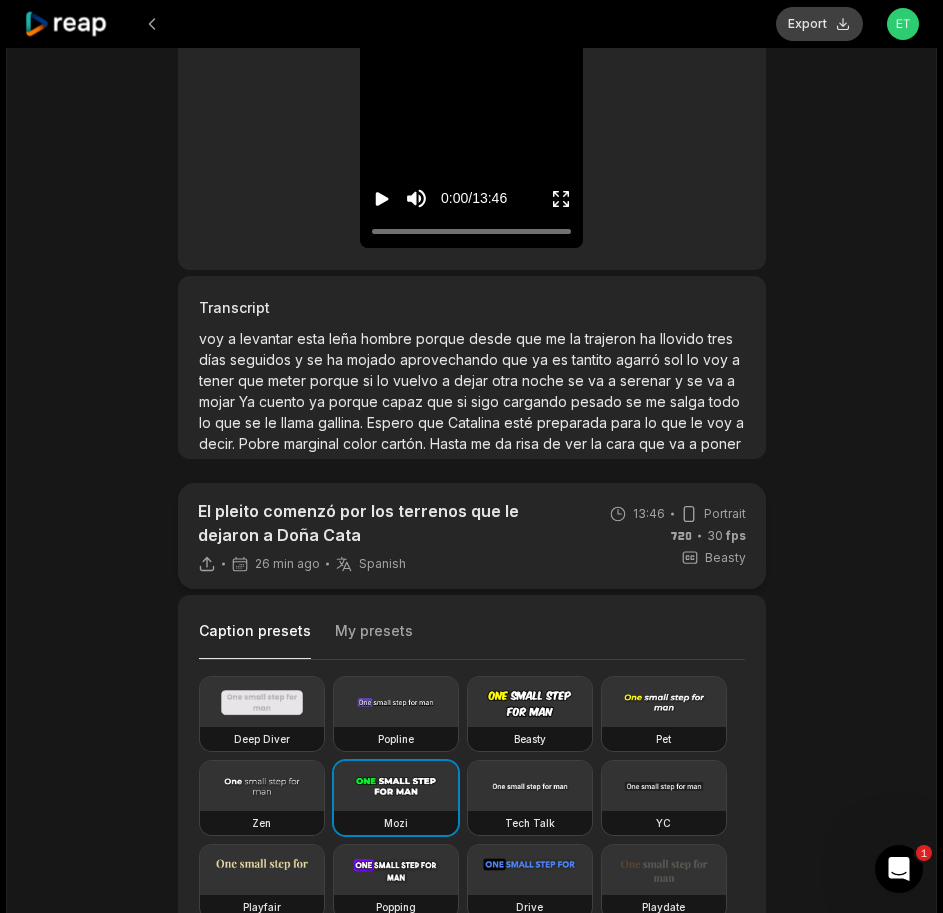 click on "Export" at bounding box center [819, 24] 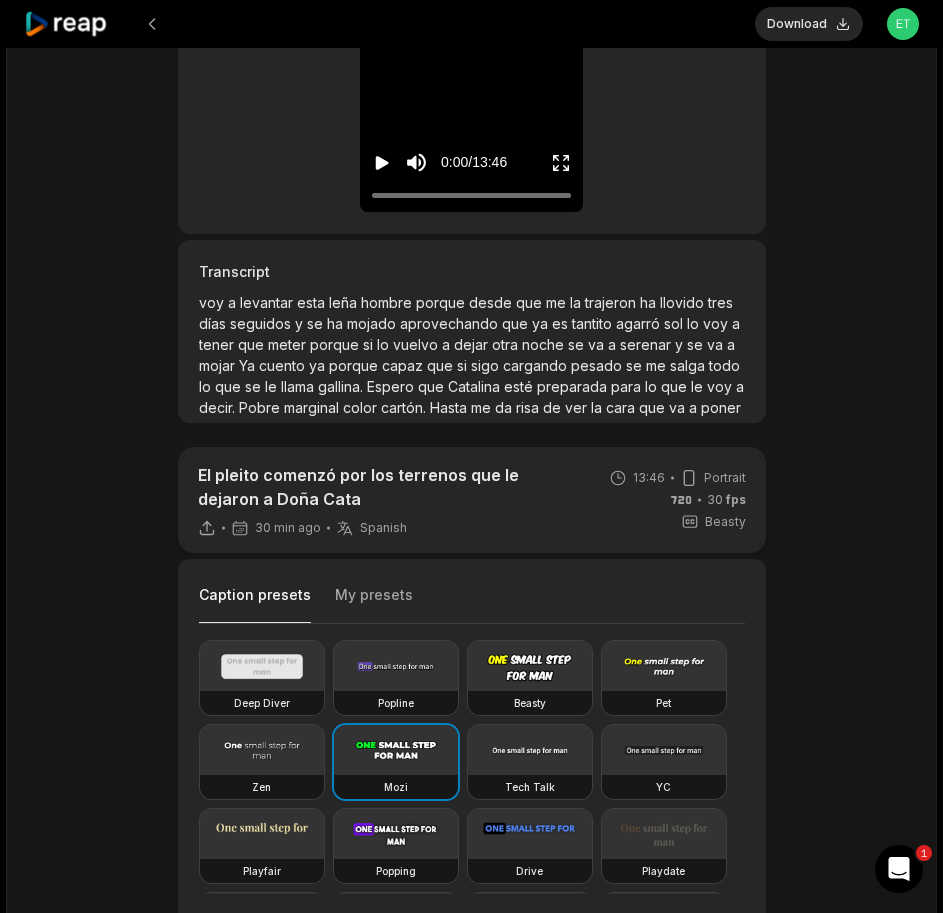 scroll, scrollTop: 300, scrollLeft: 0, axis: vertical 